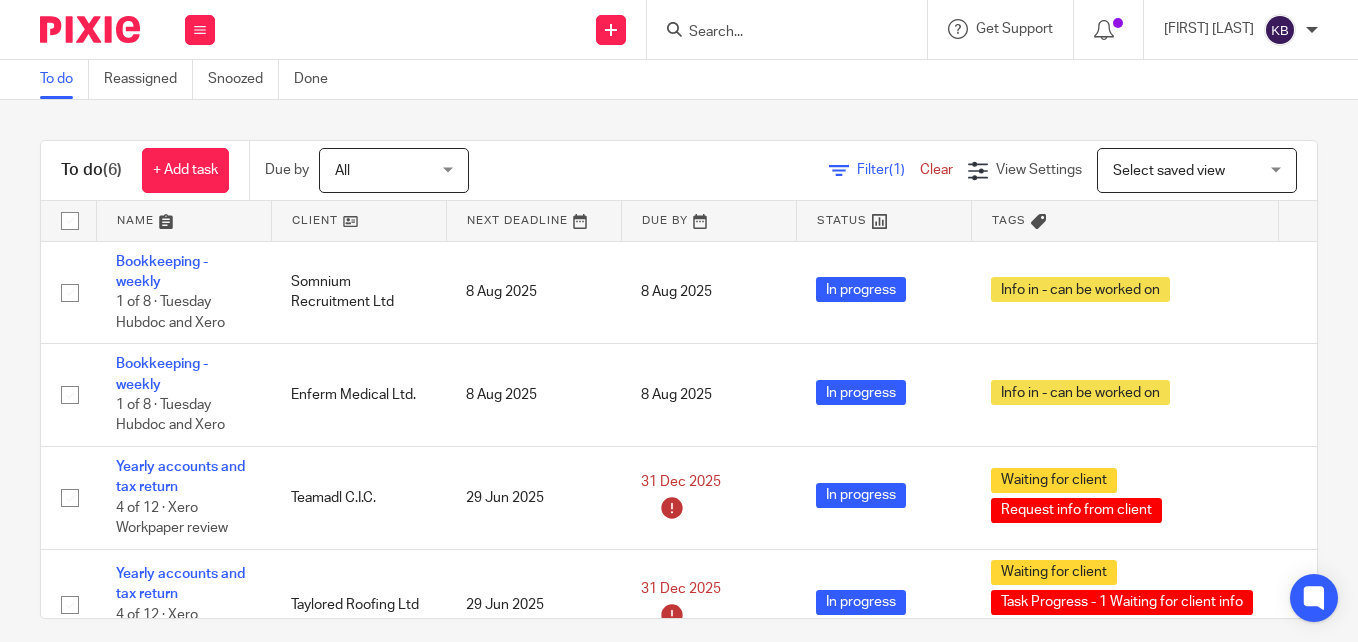 scroll, scrollTop: 0, scrollLeft: 0, axis: both 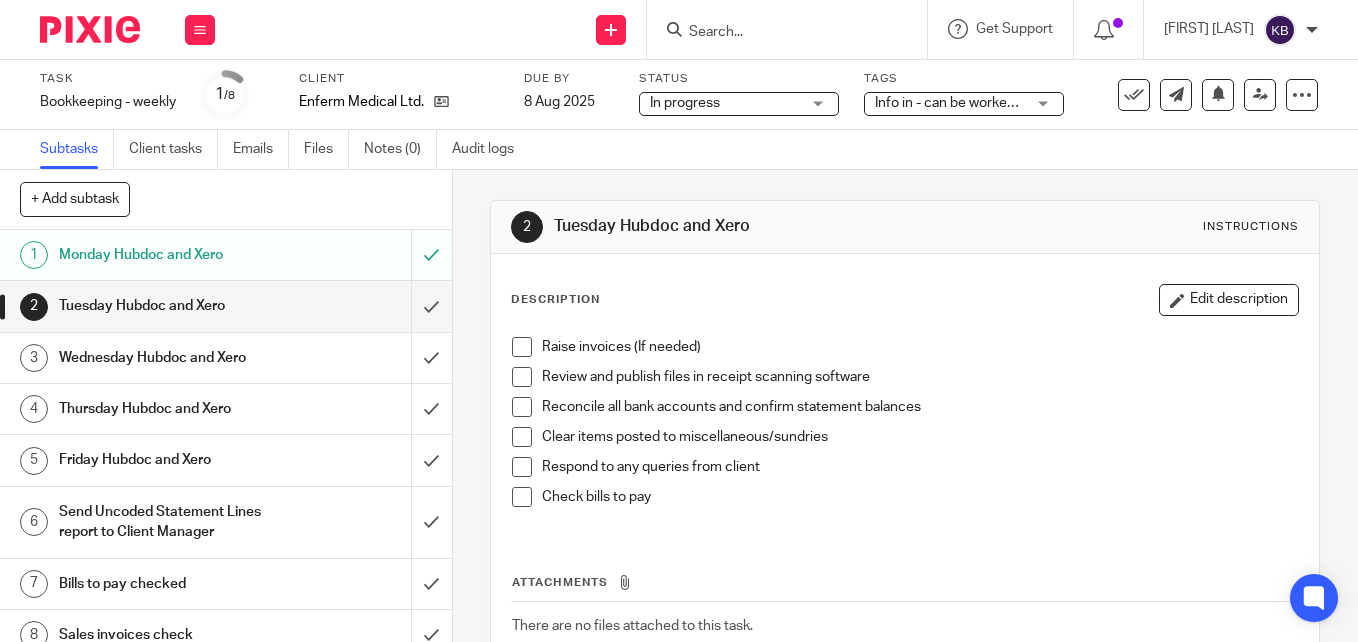 click at bounding box center (522, 347) 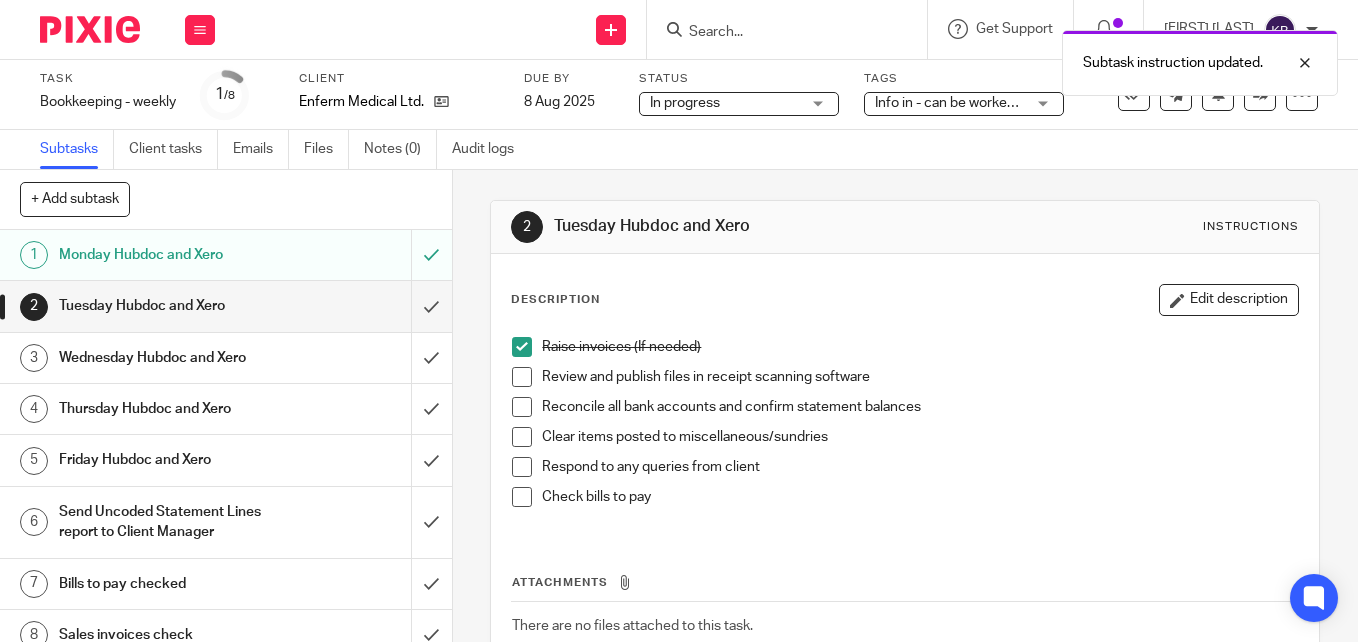 click at bounding box center [522, 377] 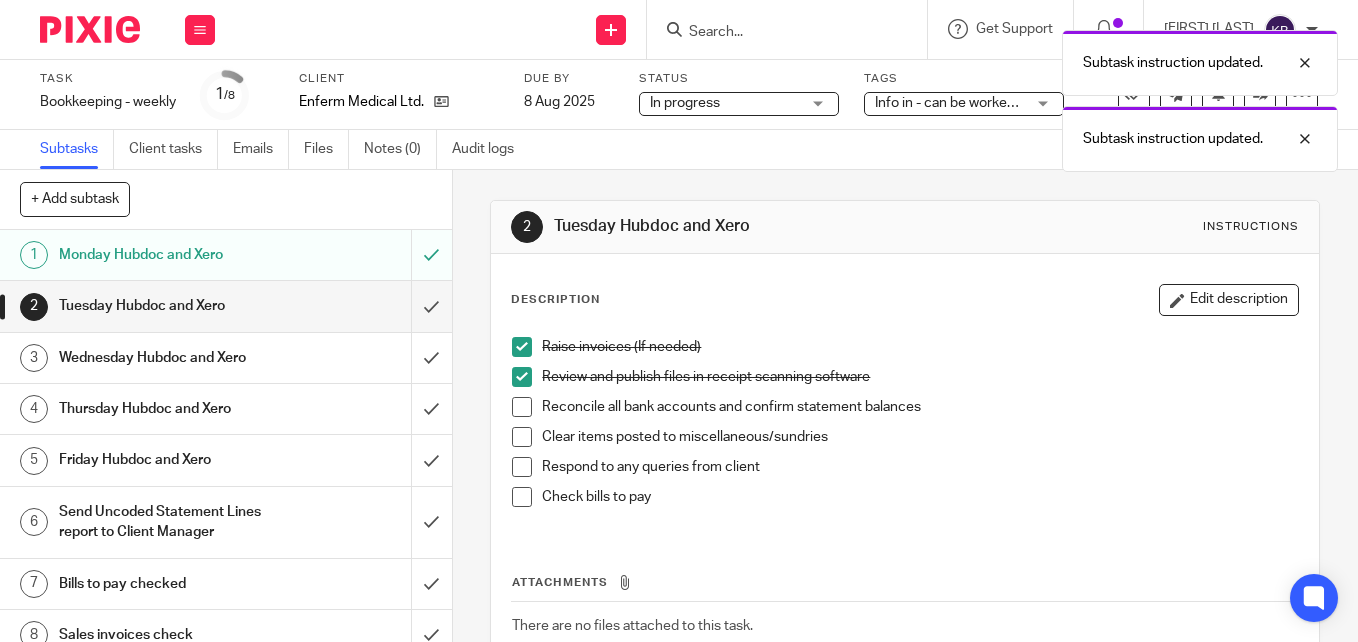 click at bounding box center (522, 437) 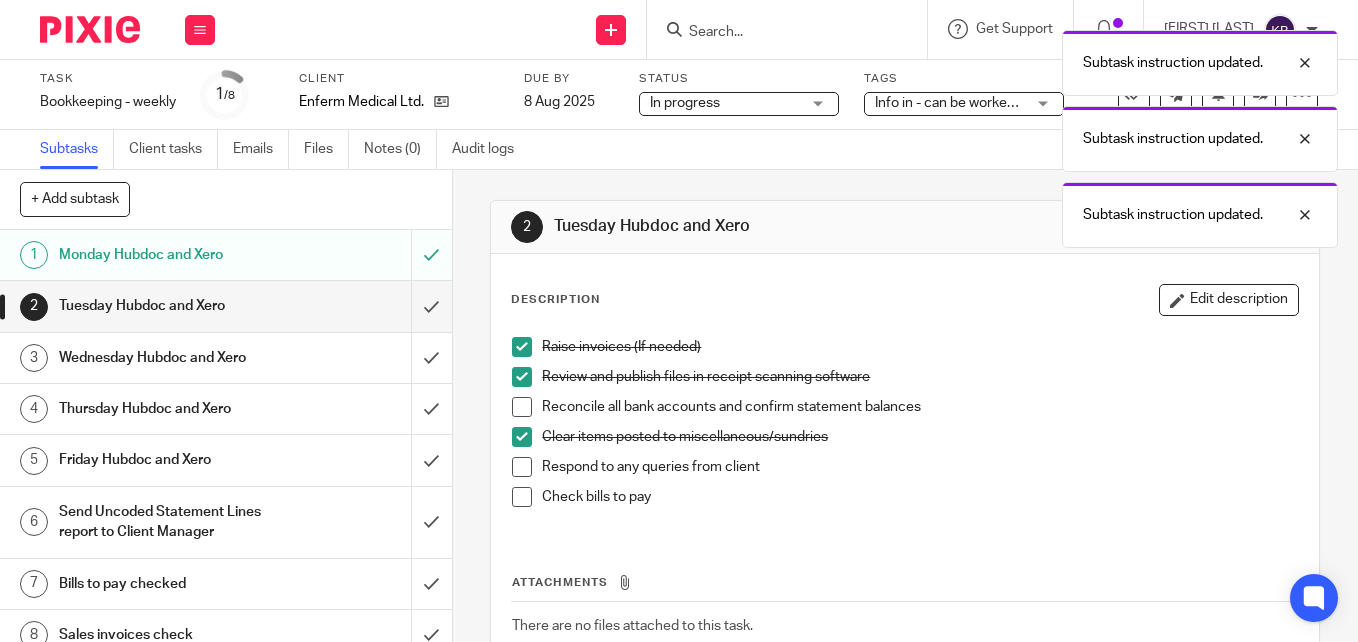click at bounding box center (522, 407) 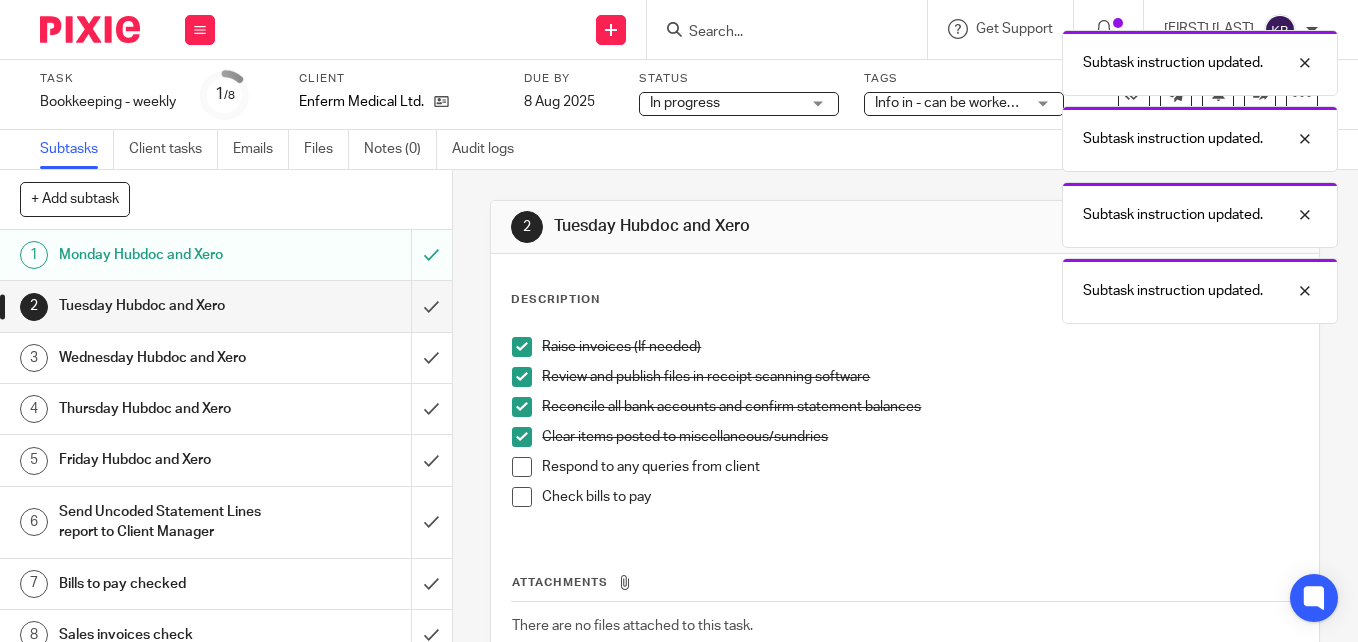 click at bounding box center [522, 467] 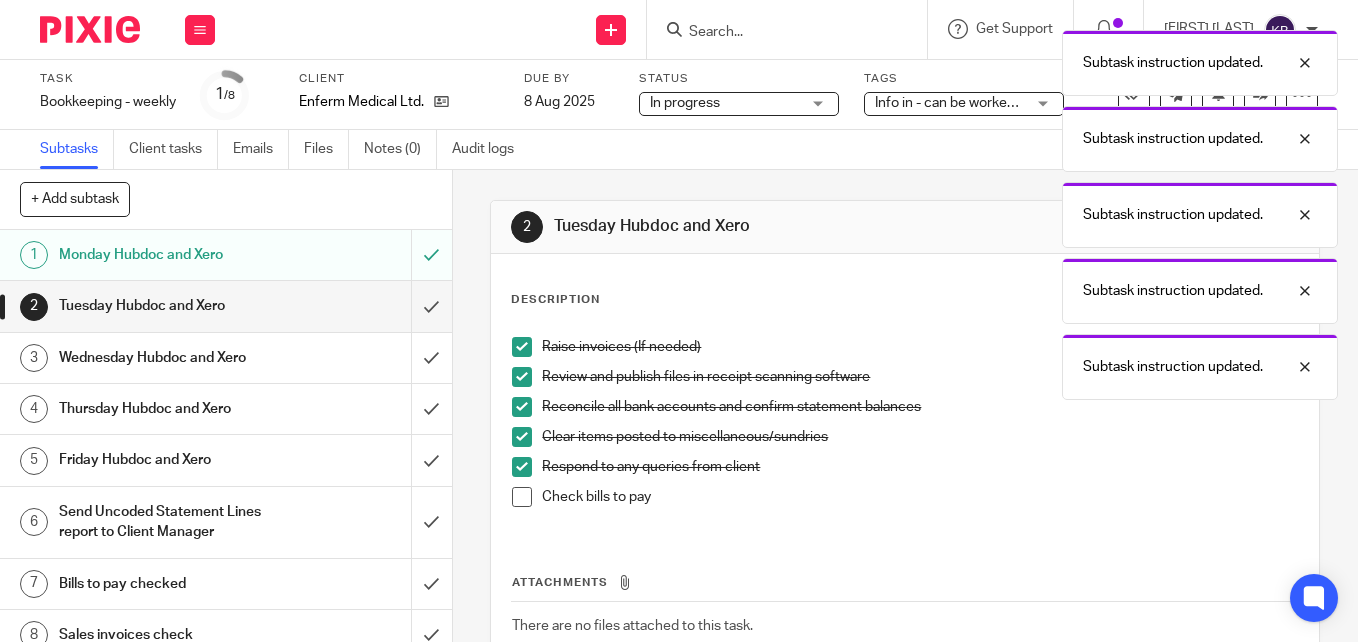 click at bounding box center (522, 497) 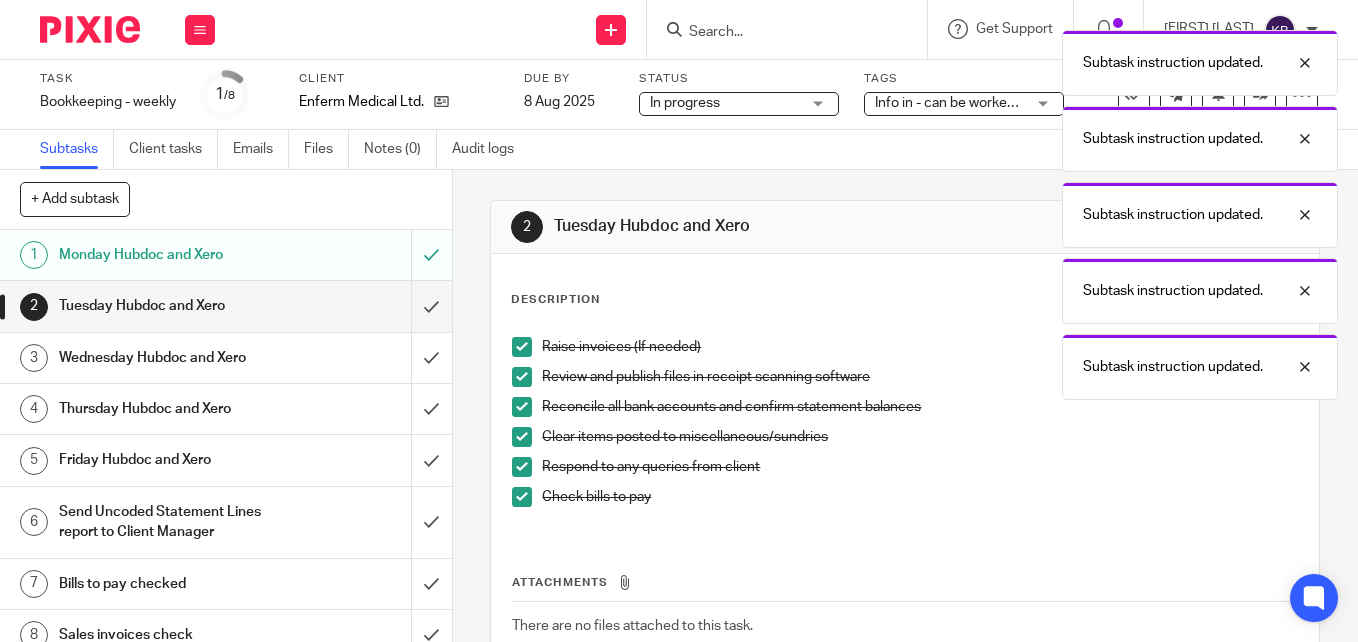 click on "Tuesday Hubdoc and Xero" at bounding box center [169, 306] 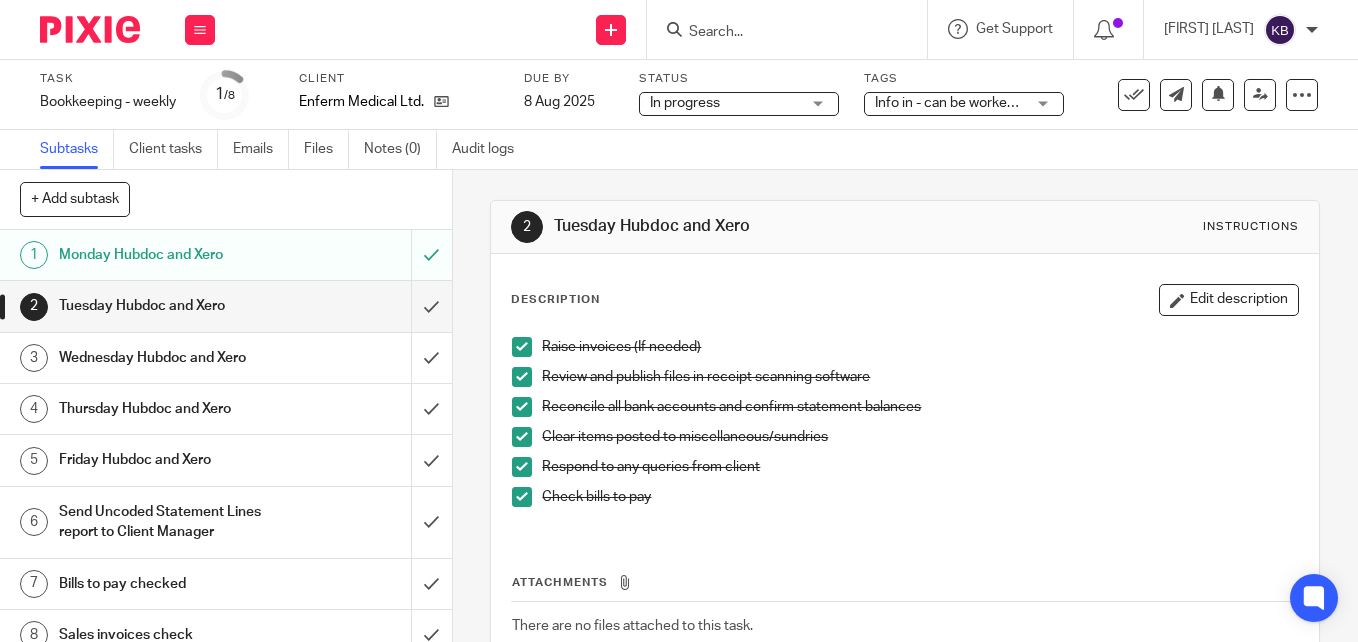 scroll, scrollTop: 0, scrollLeft: 0, axis: both 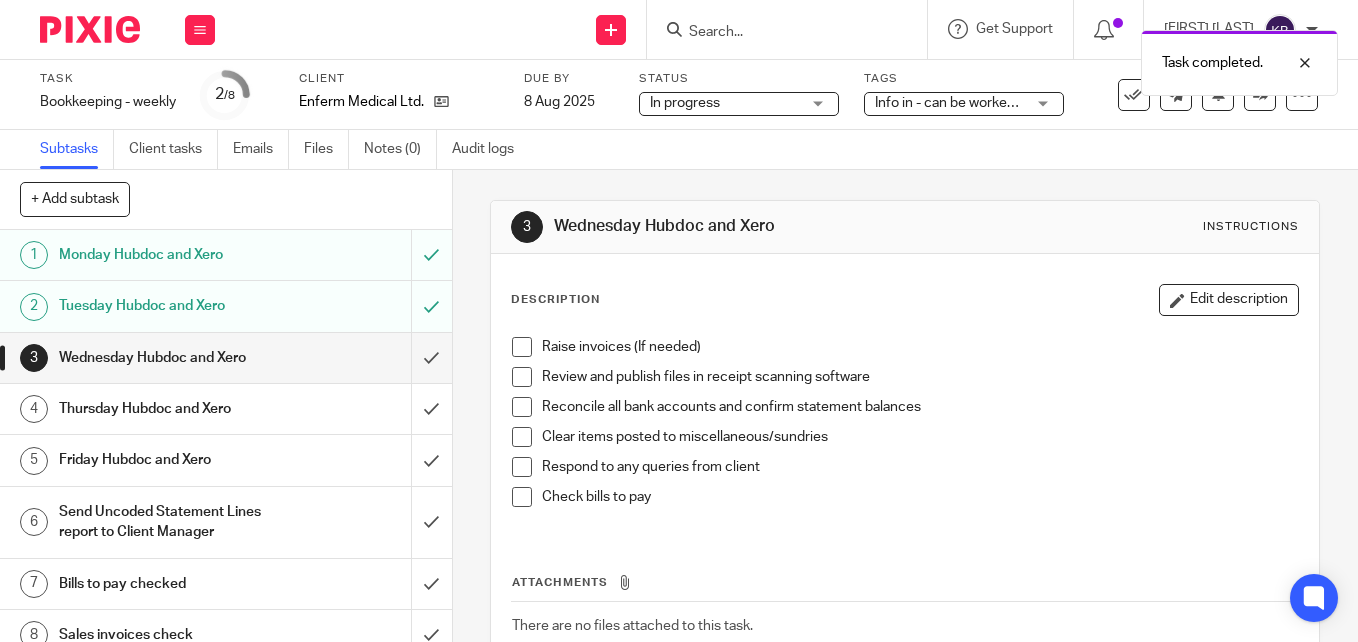 click at bounding box center (522, 347) 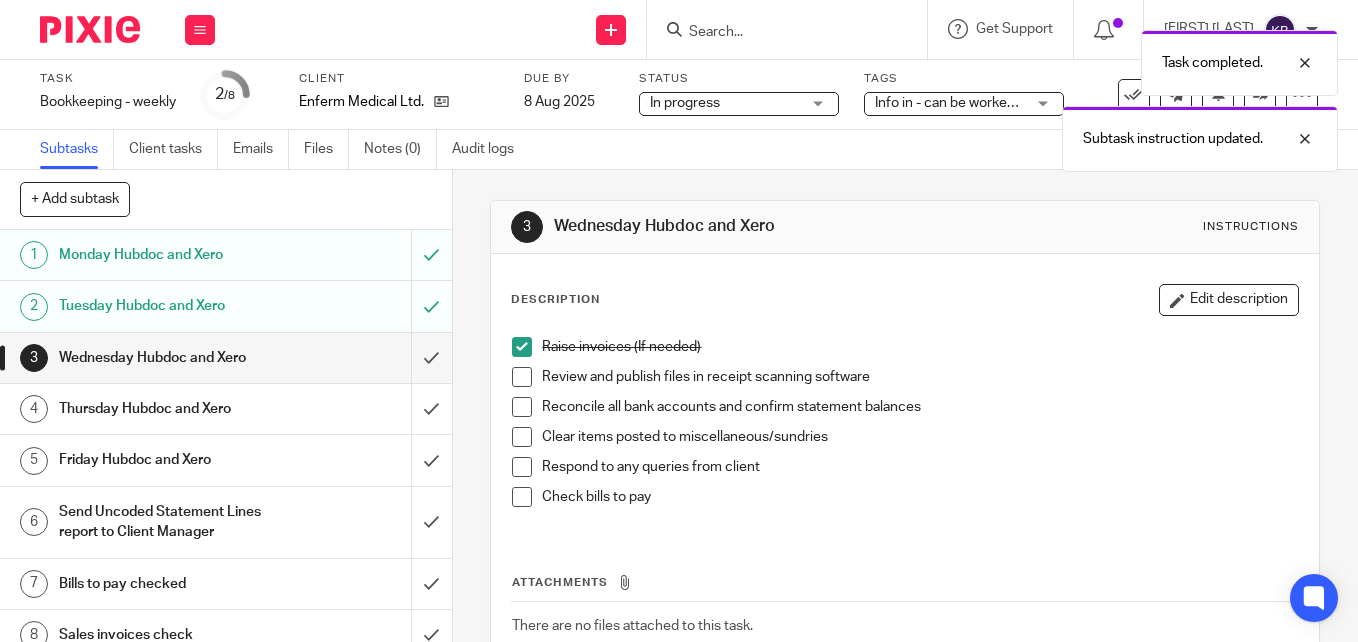 click at bounding box center [522, 377] 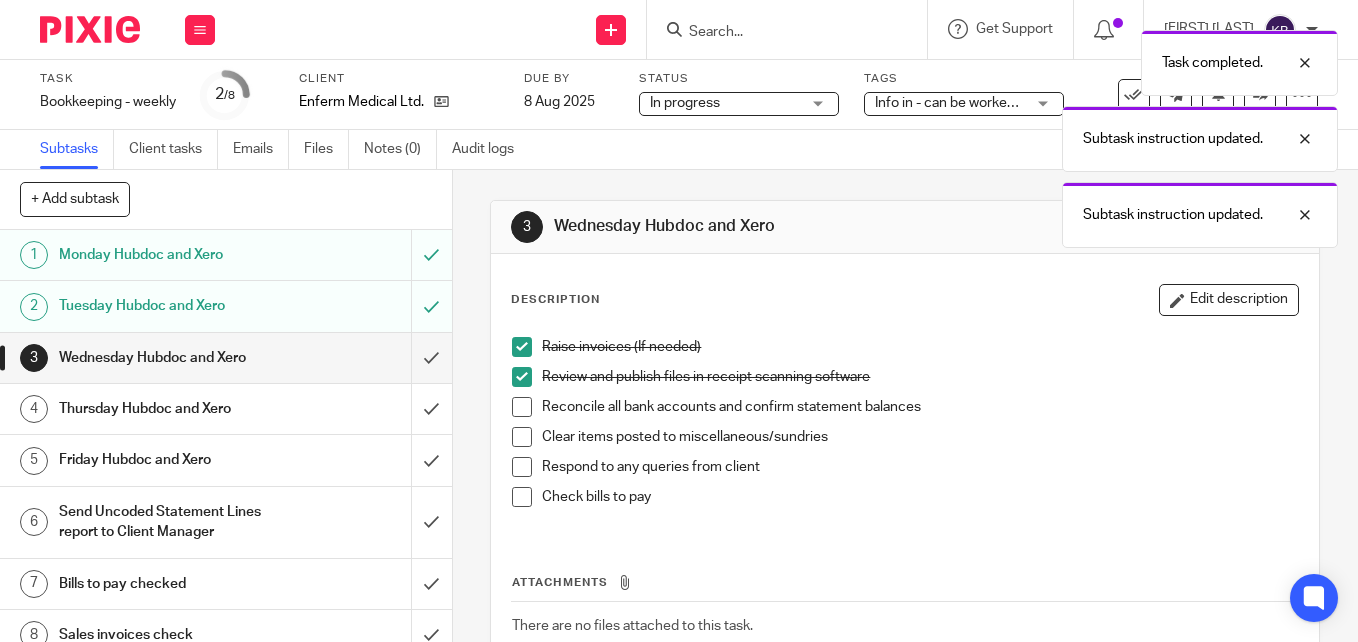 click at bounding box center (522, 407) 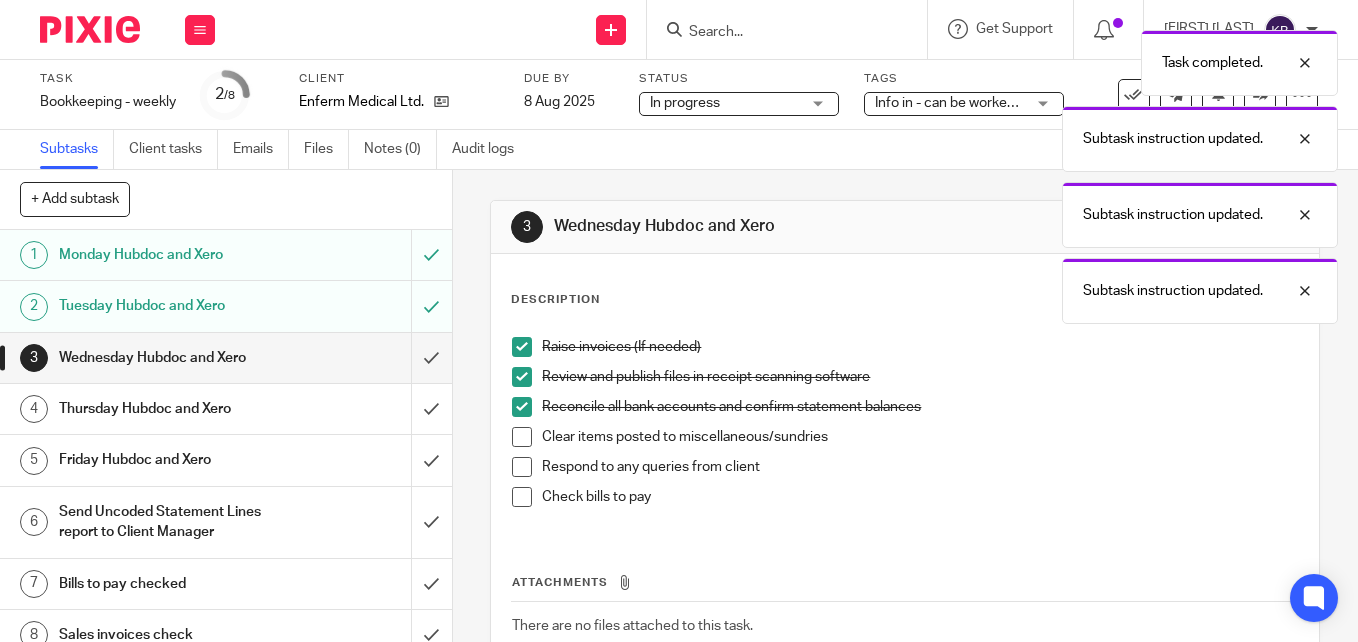 click at bounding box center [522, 437] 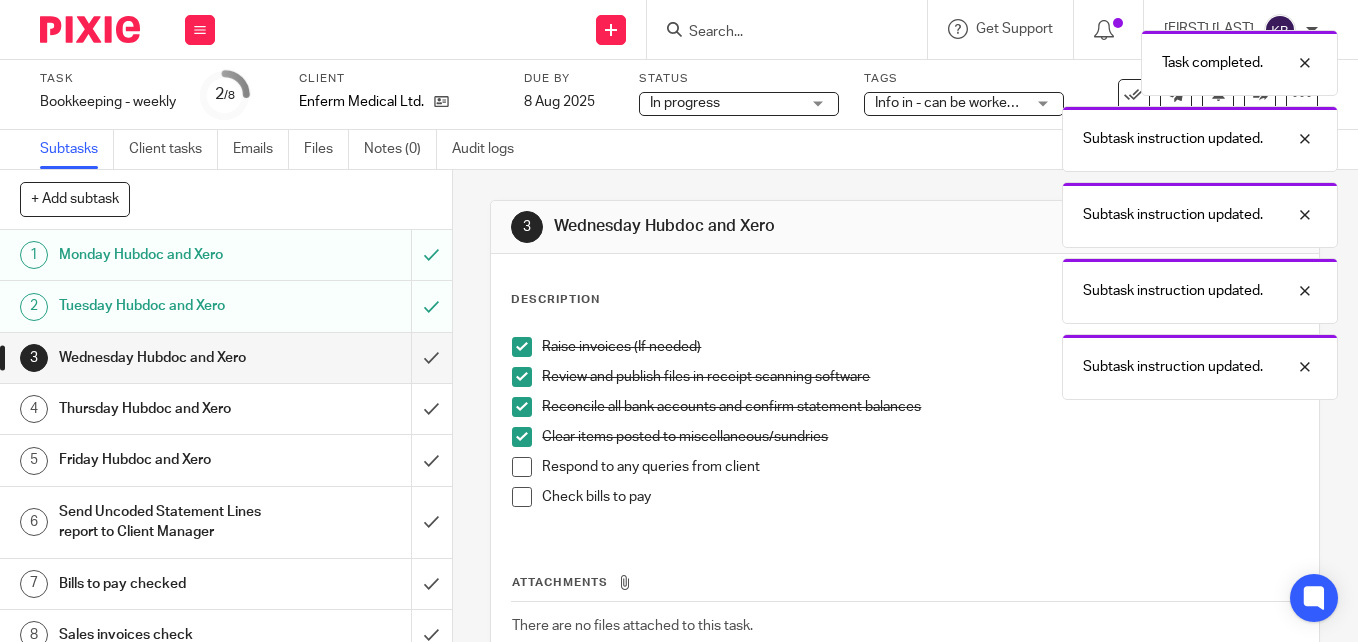 click at bounding box center (522, 467) 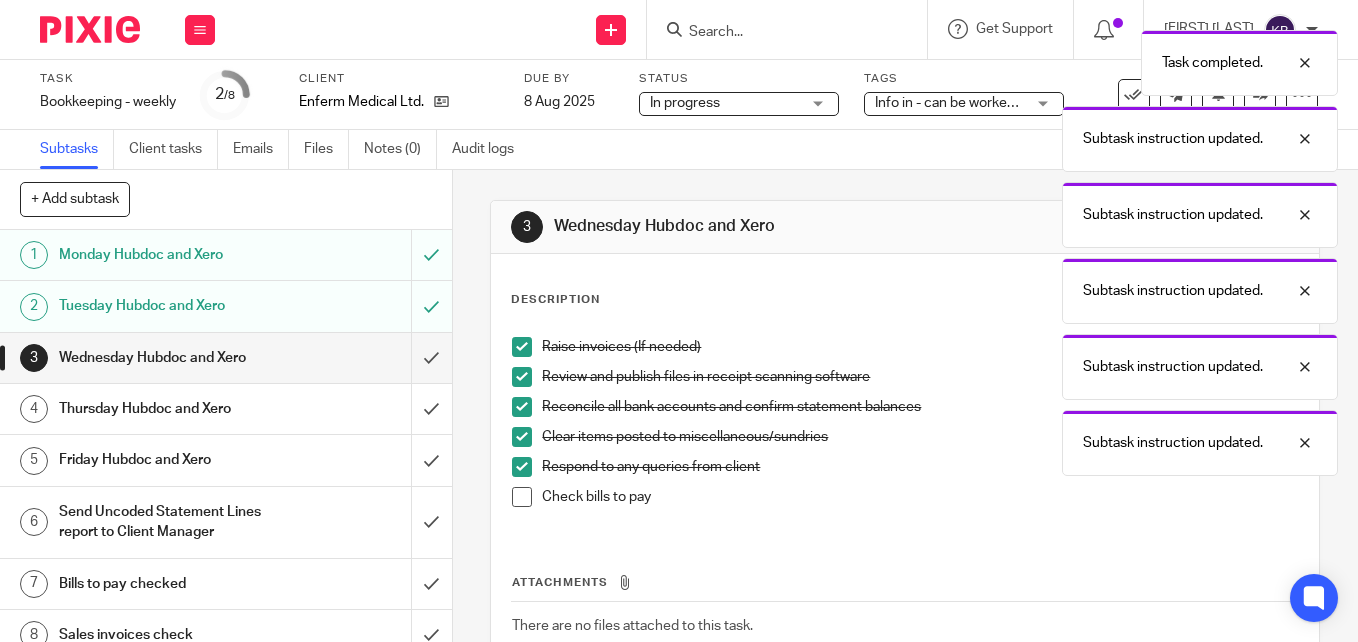 click at bounding box center (522, 497) 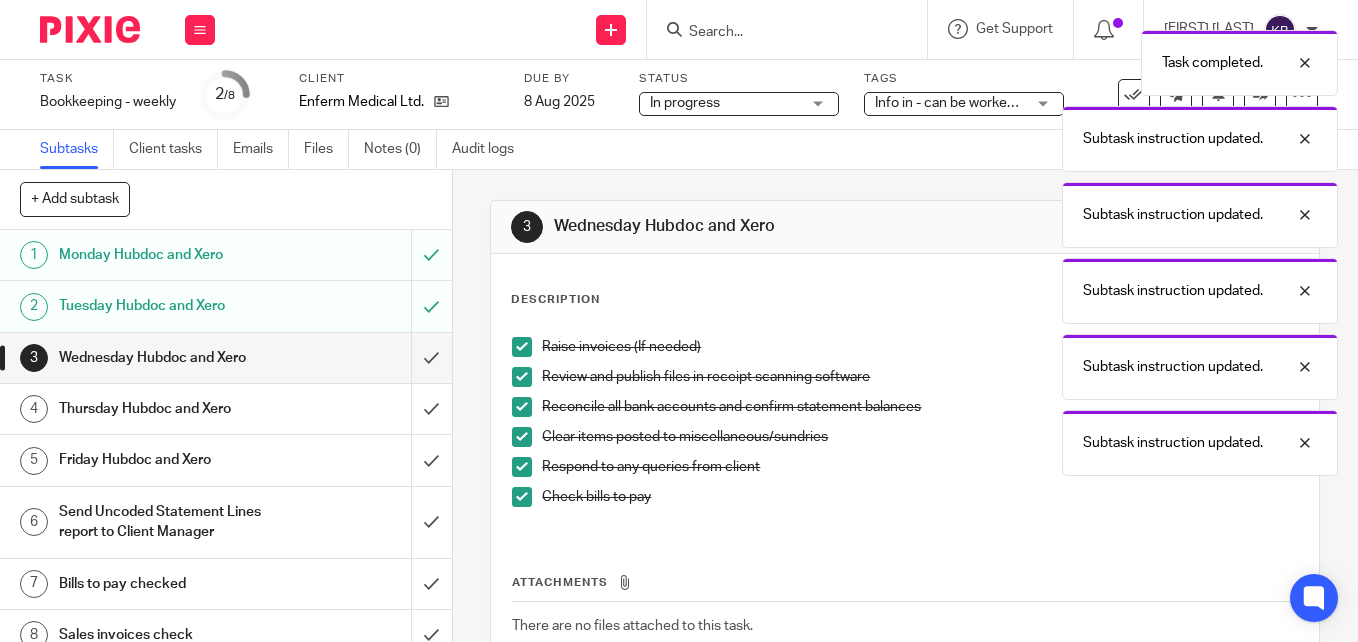 click on "Wednesday Hubdoc and Xero" at bounding box center [169, 358] 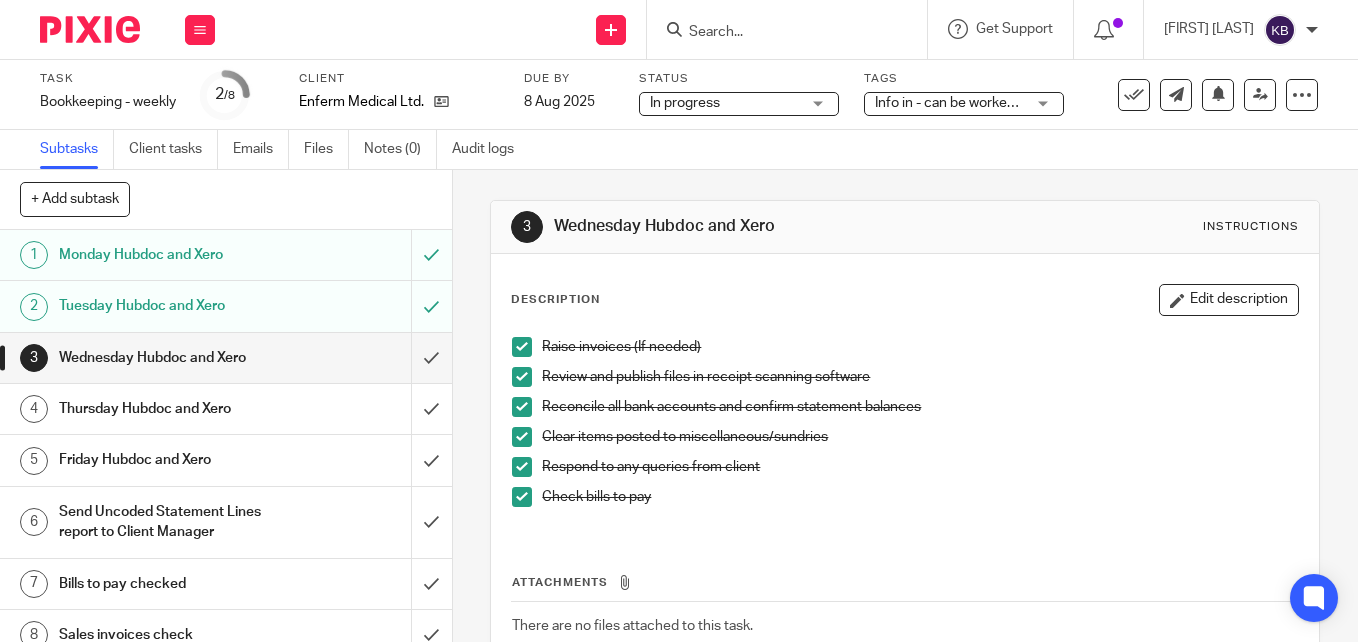 scroll, scrollTop: 0, scrollLeft: 0, axis: both 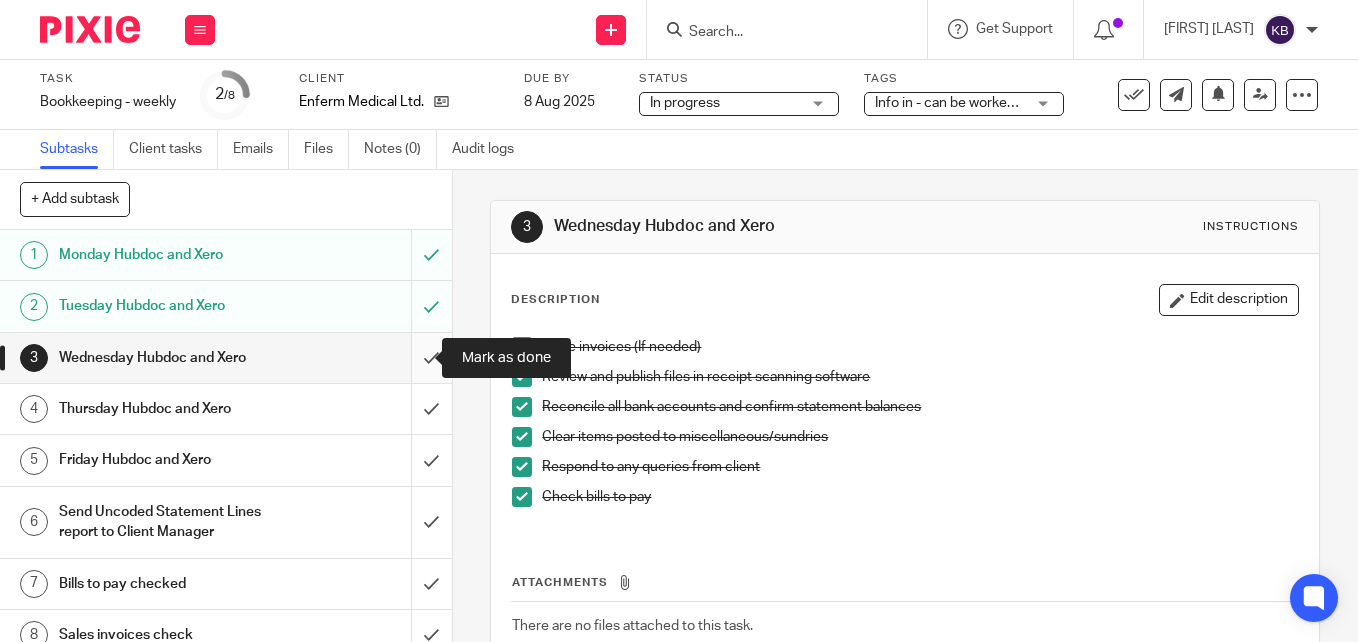 click at bounding box center (226, 358) 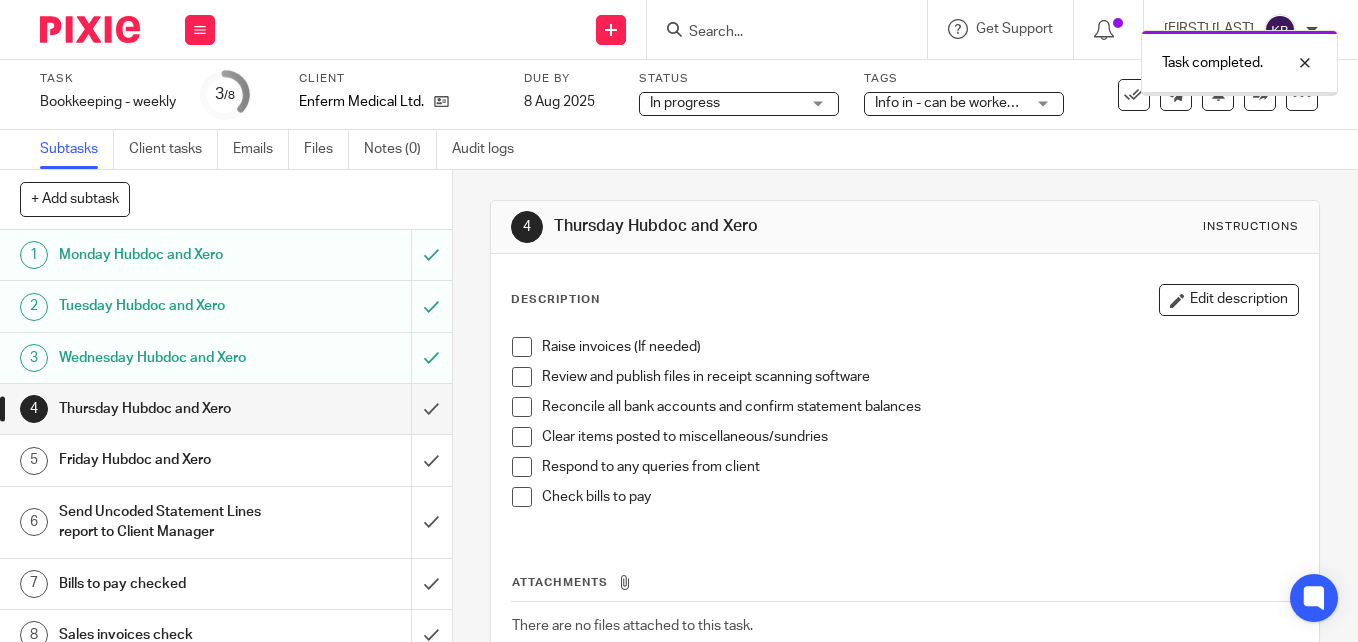 scroll, scrollTop: 0, scrollLeft: 0, axis: both 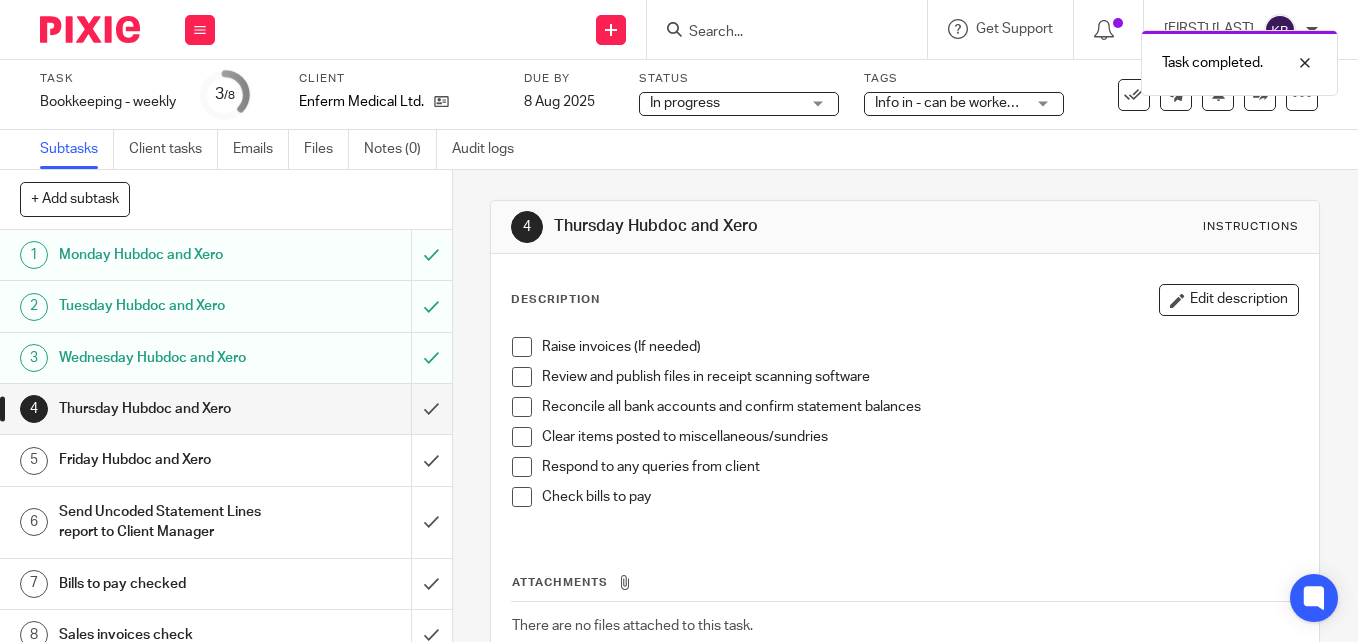 click at bounding box center (522, 347) 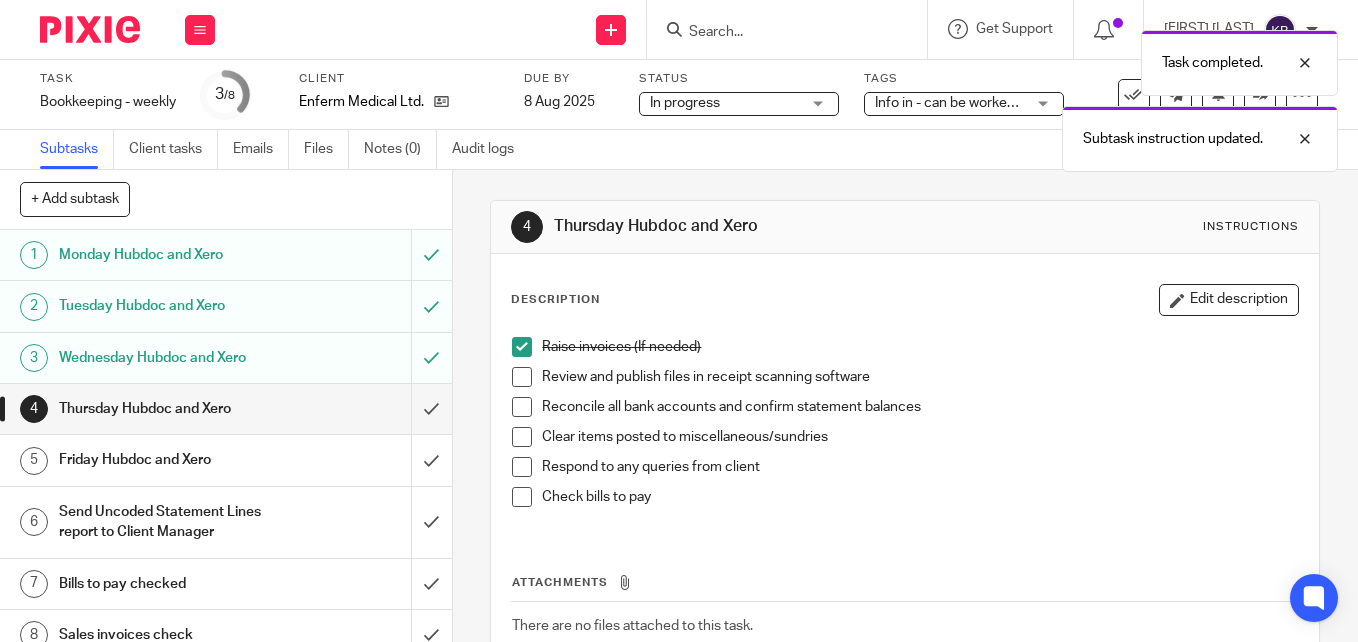 click at bounding box center [522, 377] 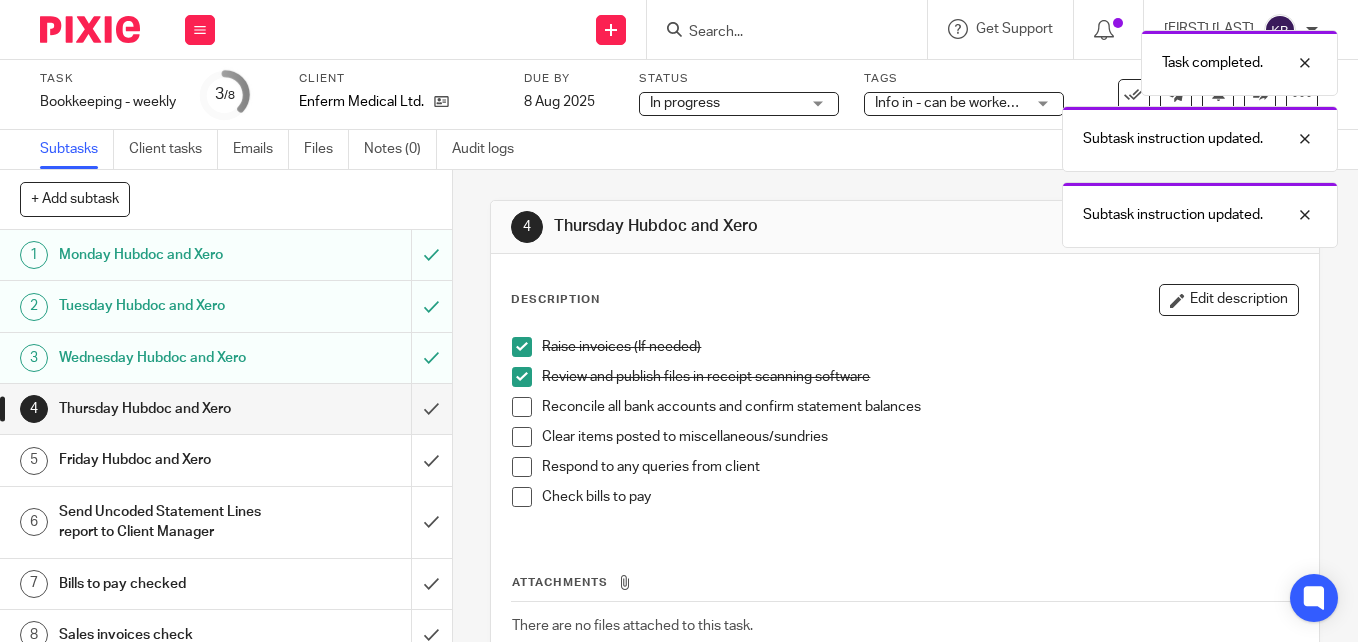 click at bounding box center (522, 407) 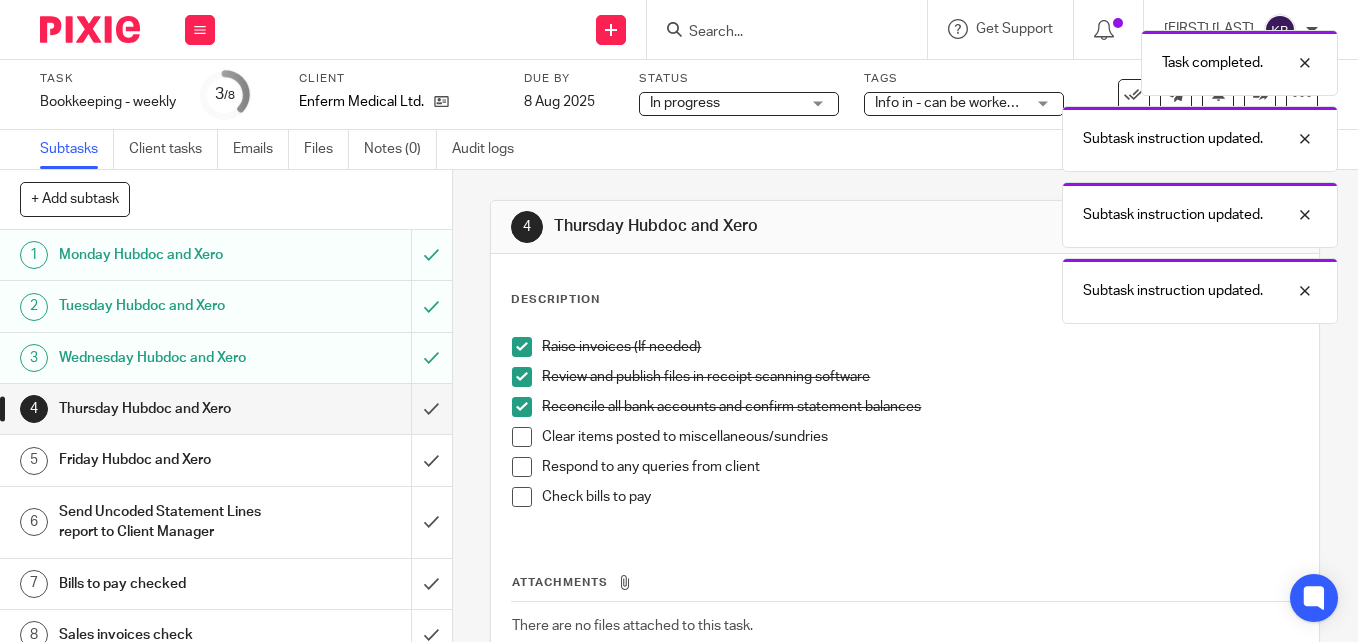 click at bounding box center (522, 437) 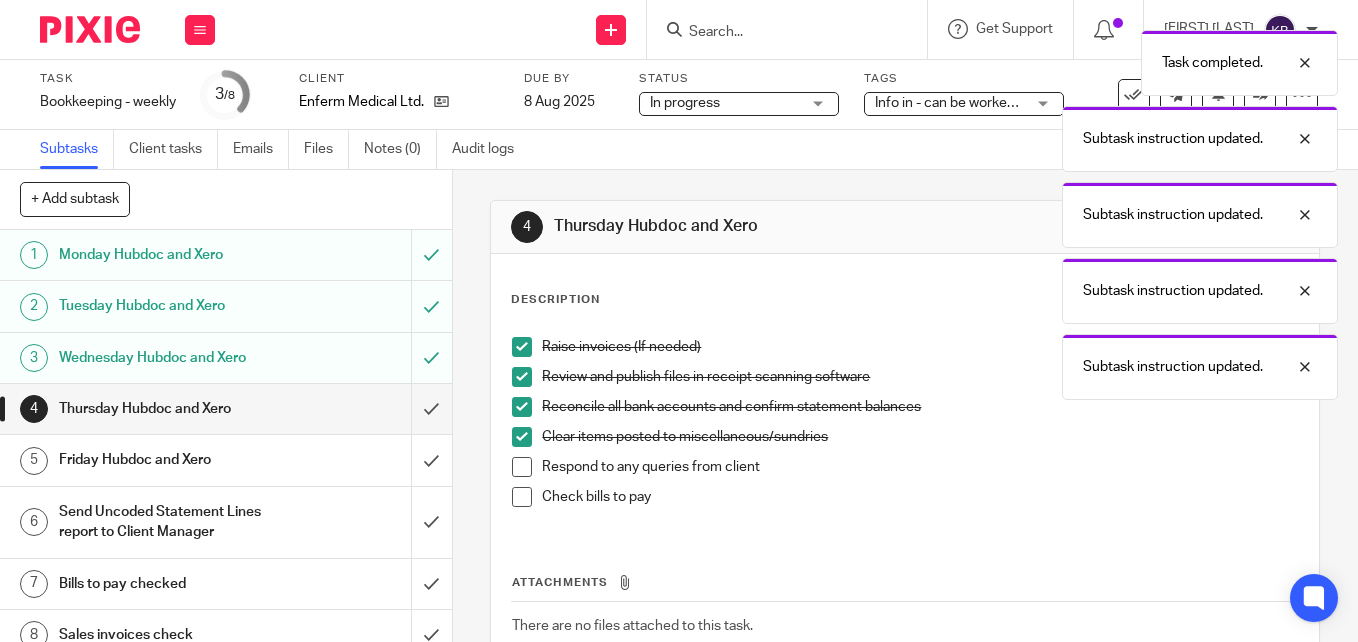 click at bounding box center (522, 467) 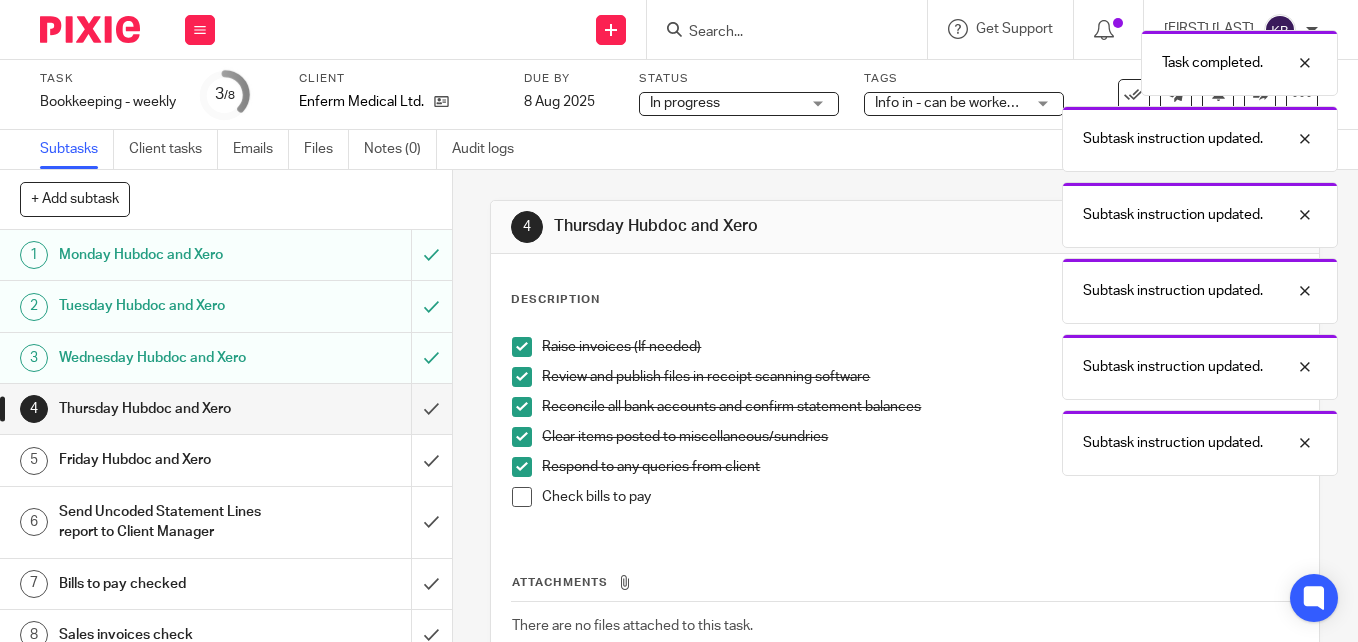 click at bounding box center (522, 497) 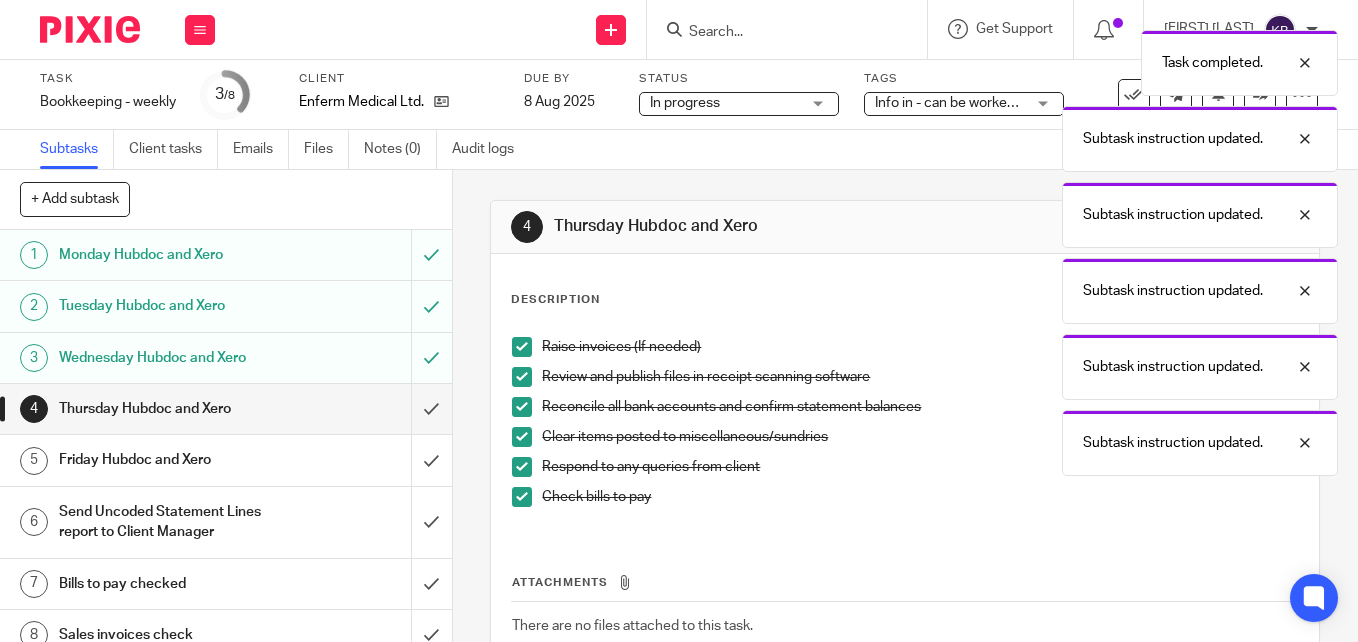 click on "Thursday Hubdoc and Xero" at bounding box center [225, 409] 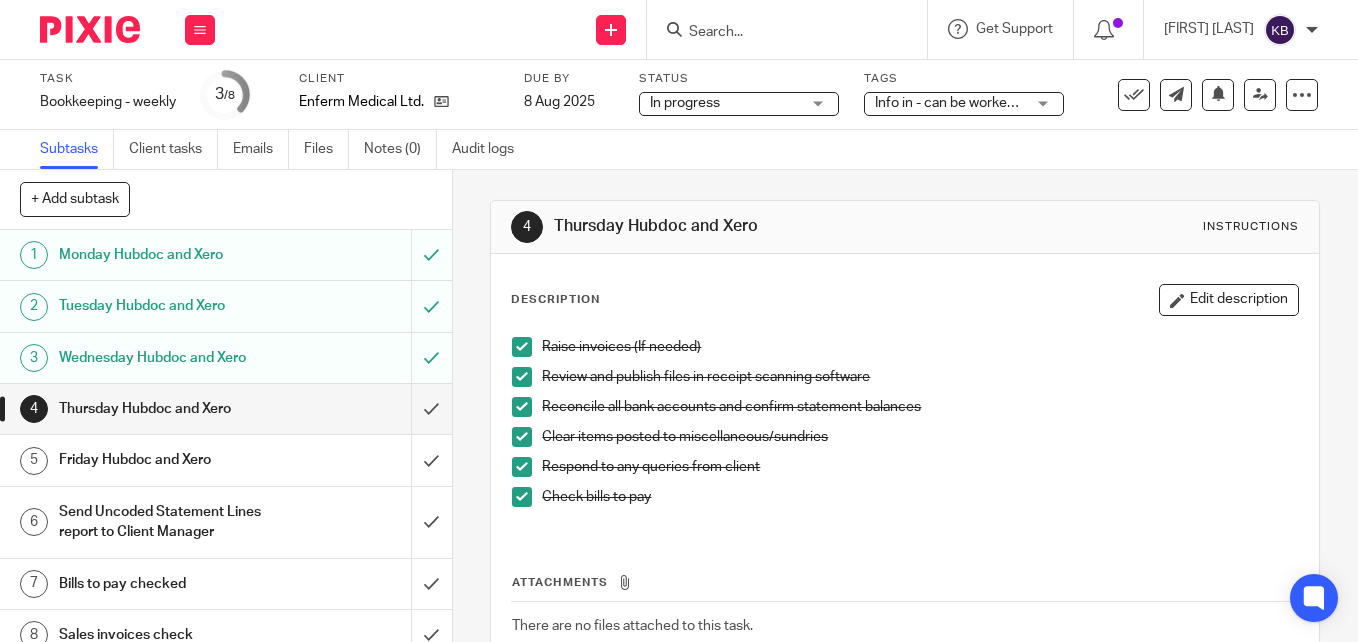 scroll, scrollTop: 0, scrollLeft: 0, axis: both 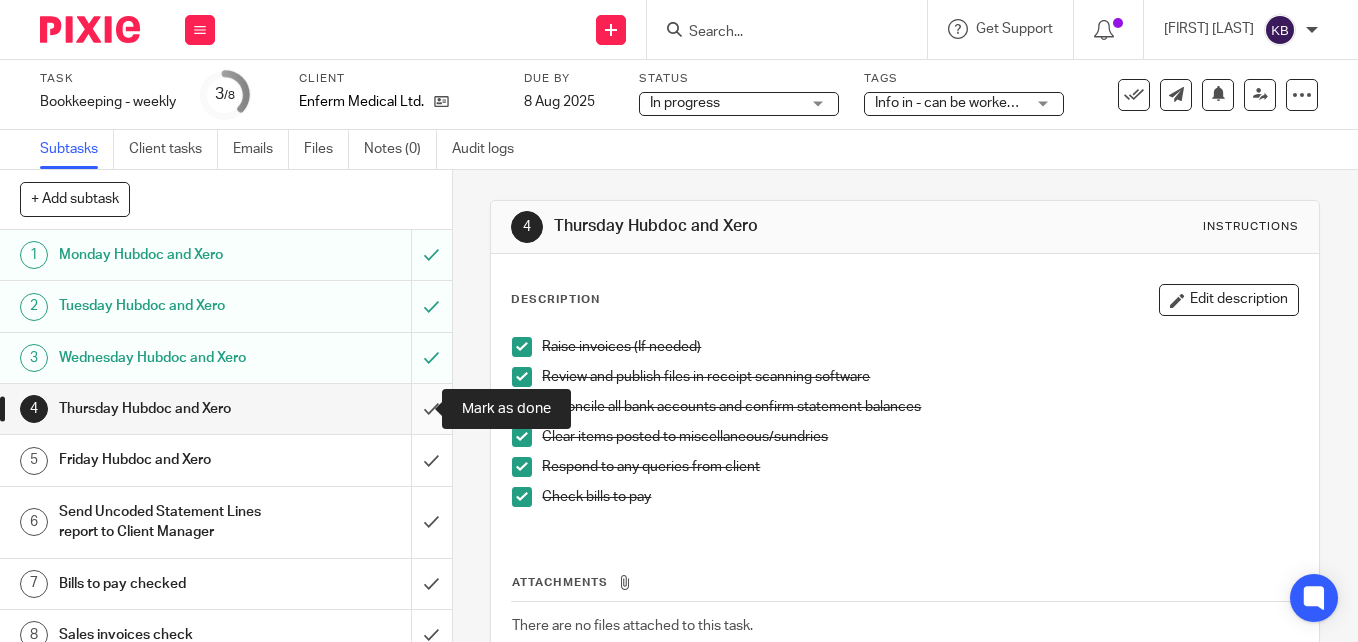 click at bounding box center [226, 409] 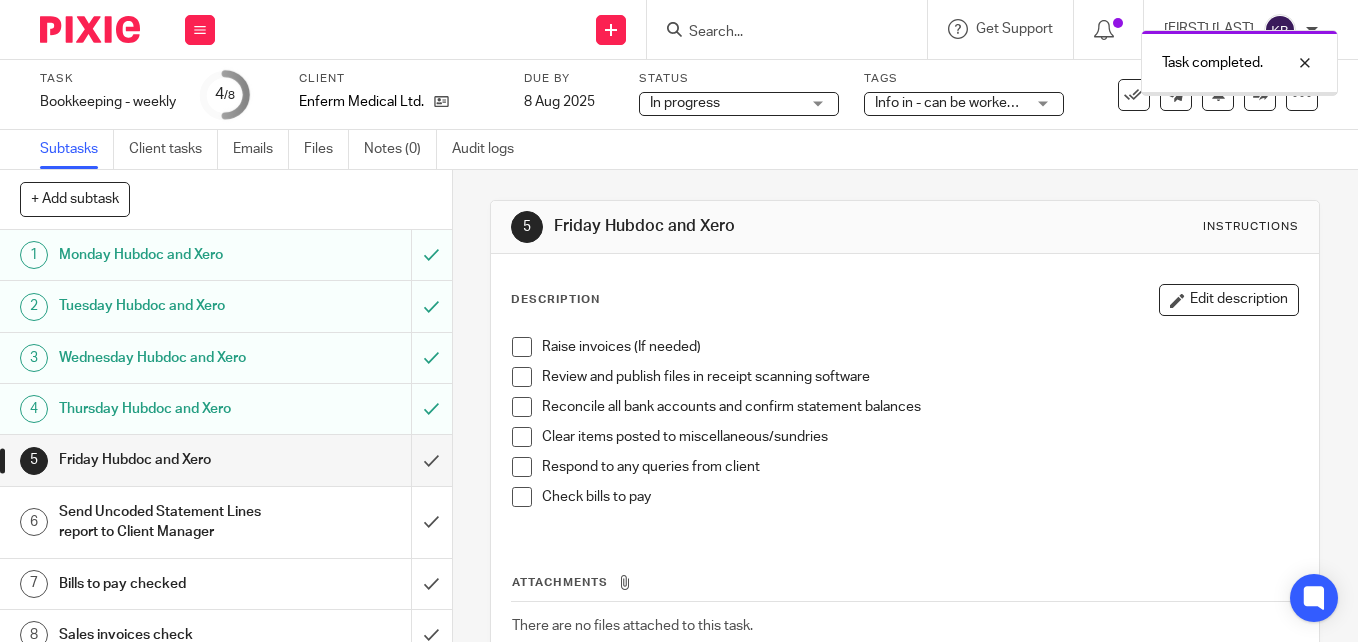 scroll, scrollTop: 0, scrollLeft: 0, axis: both 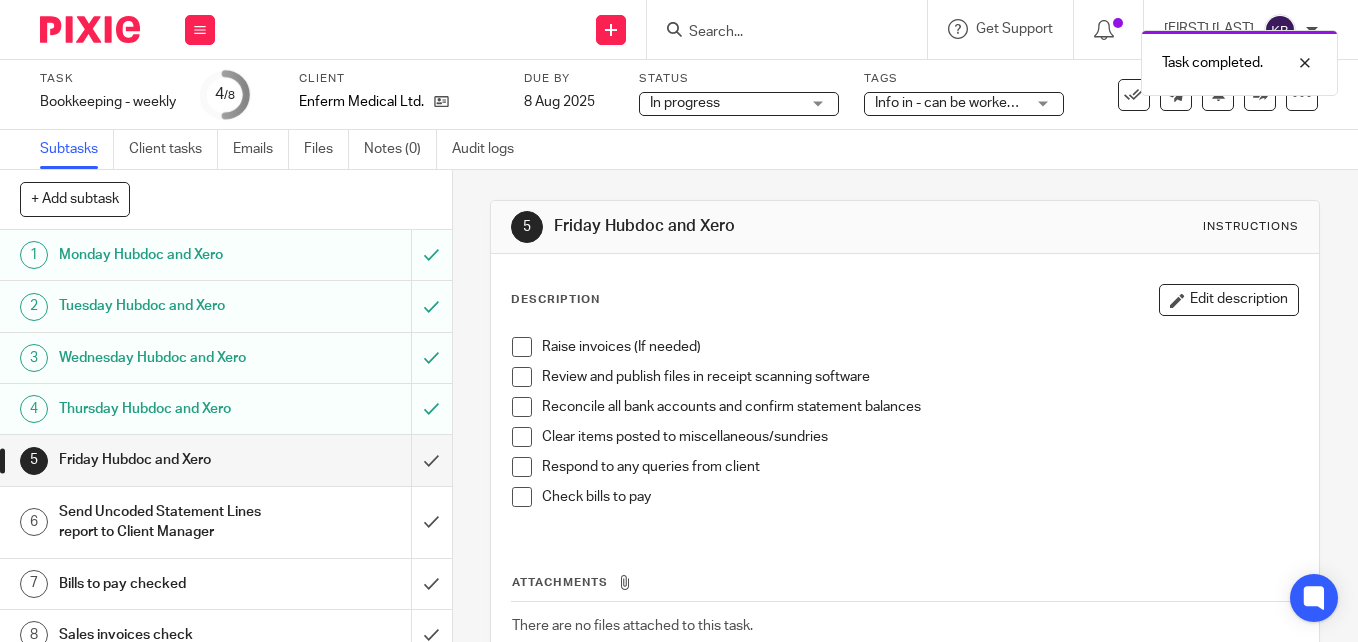 click at bounding box center (522, 347) 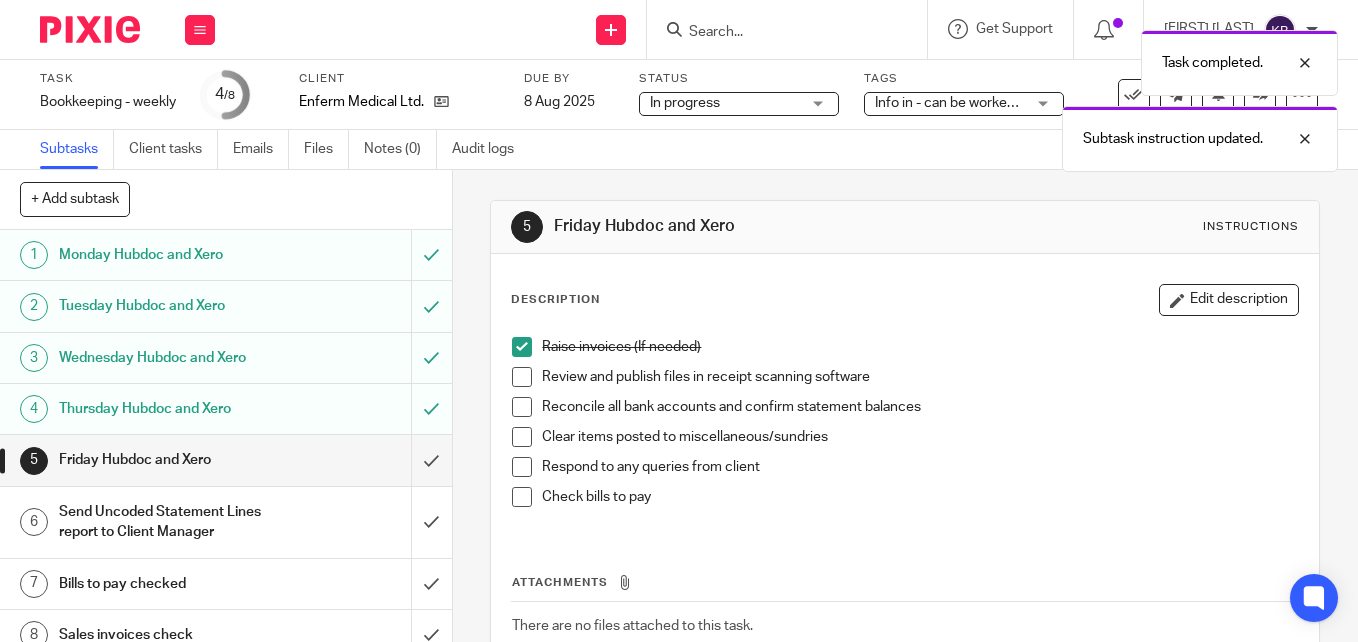 click at bounding box center (522, 377) 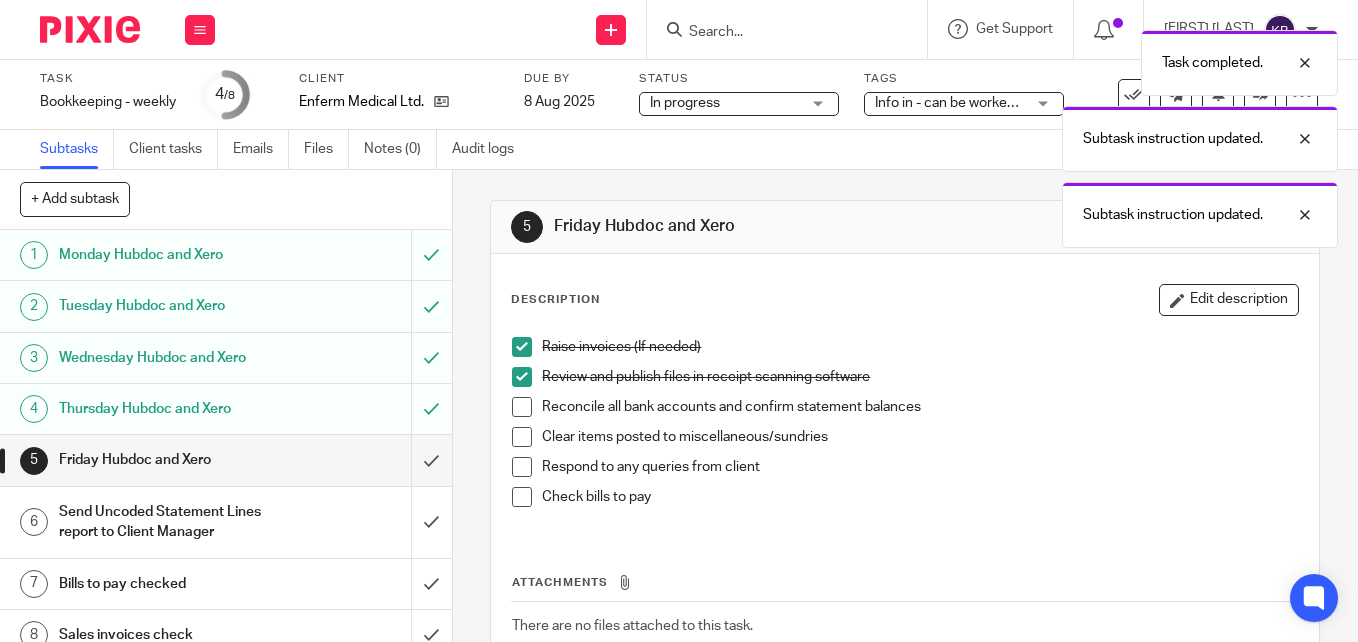 click at bounding box center [522, 407] 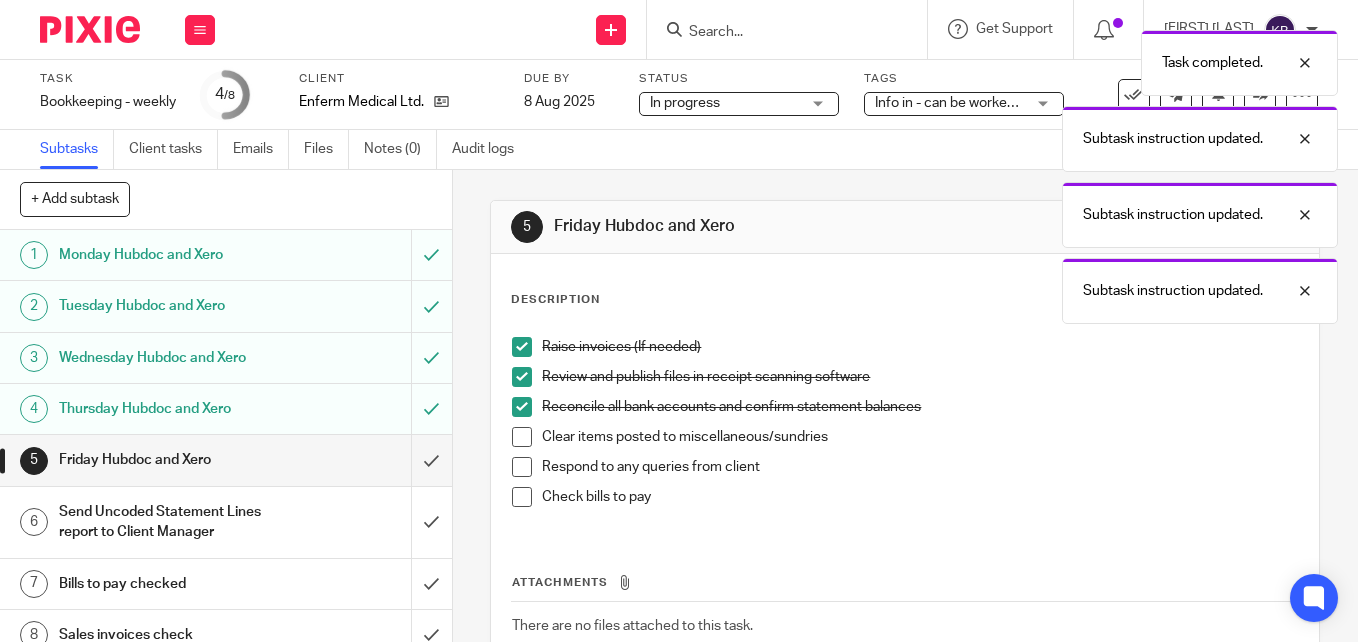 click at bounding box center [522, 437] 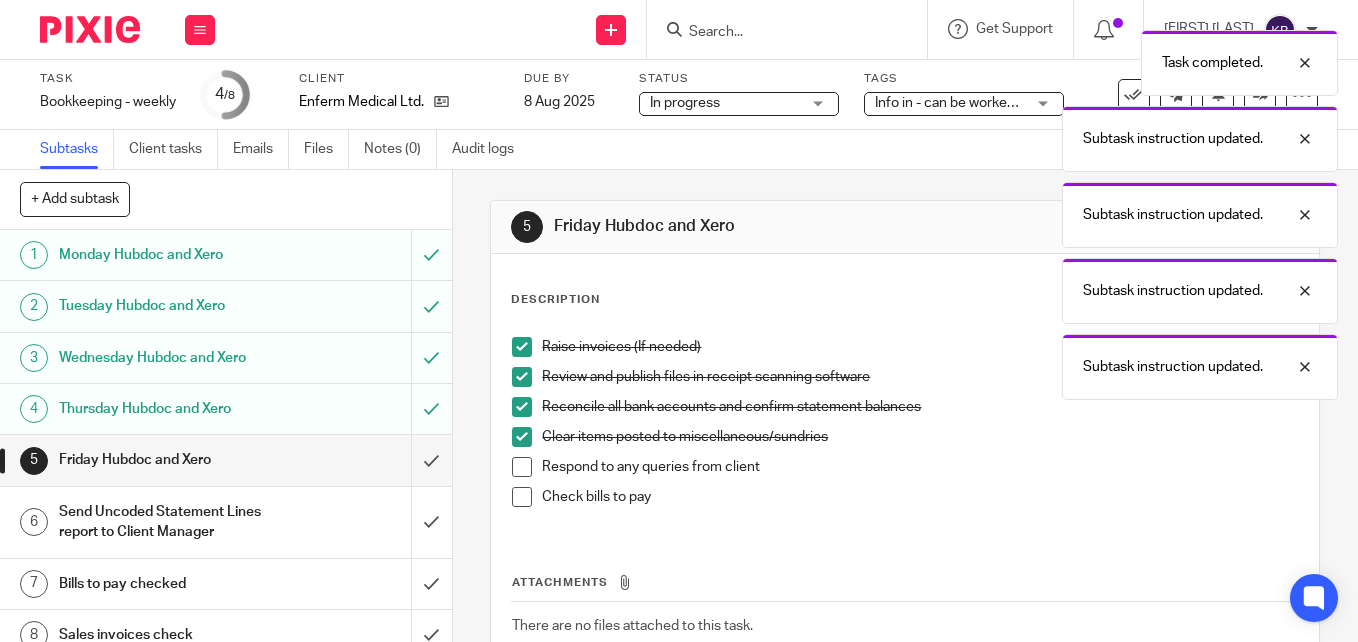 click on "Clear items posted to miscellaneous/sundries" at bounding box center [905, 442] 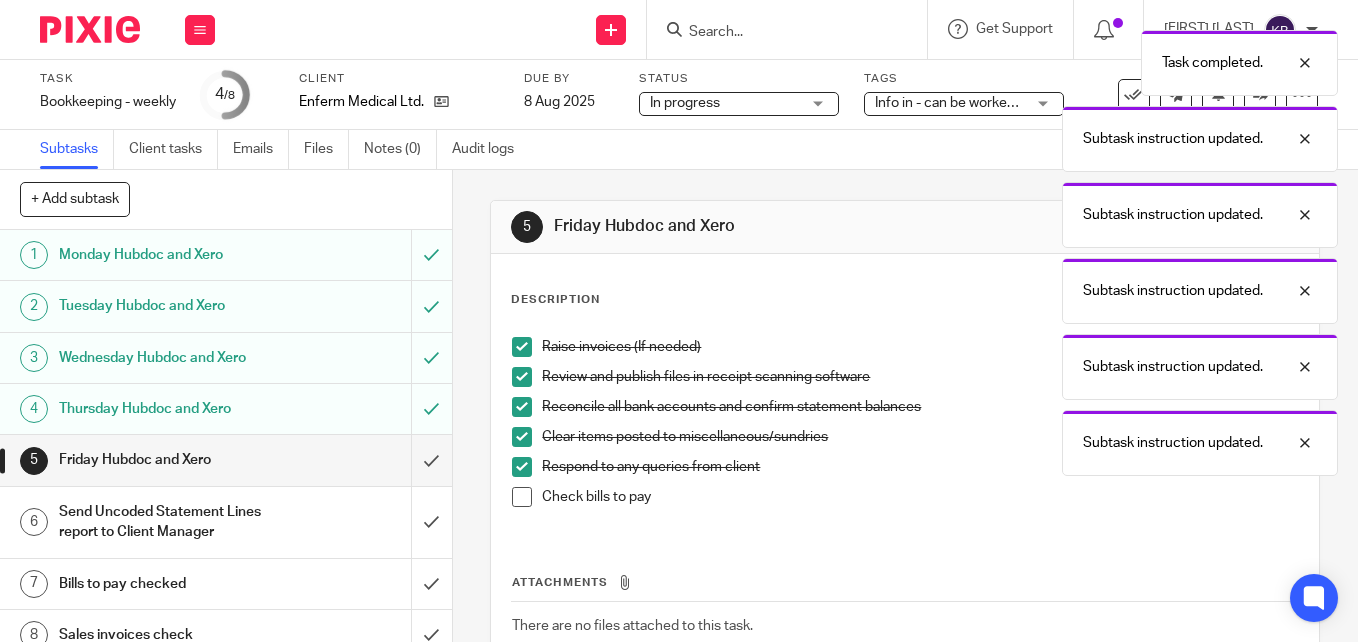 click at bounding box center [522, 497] 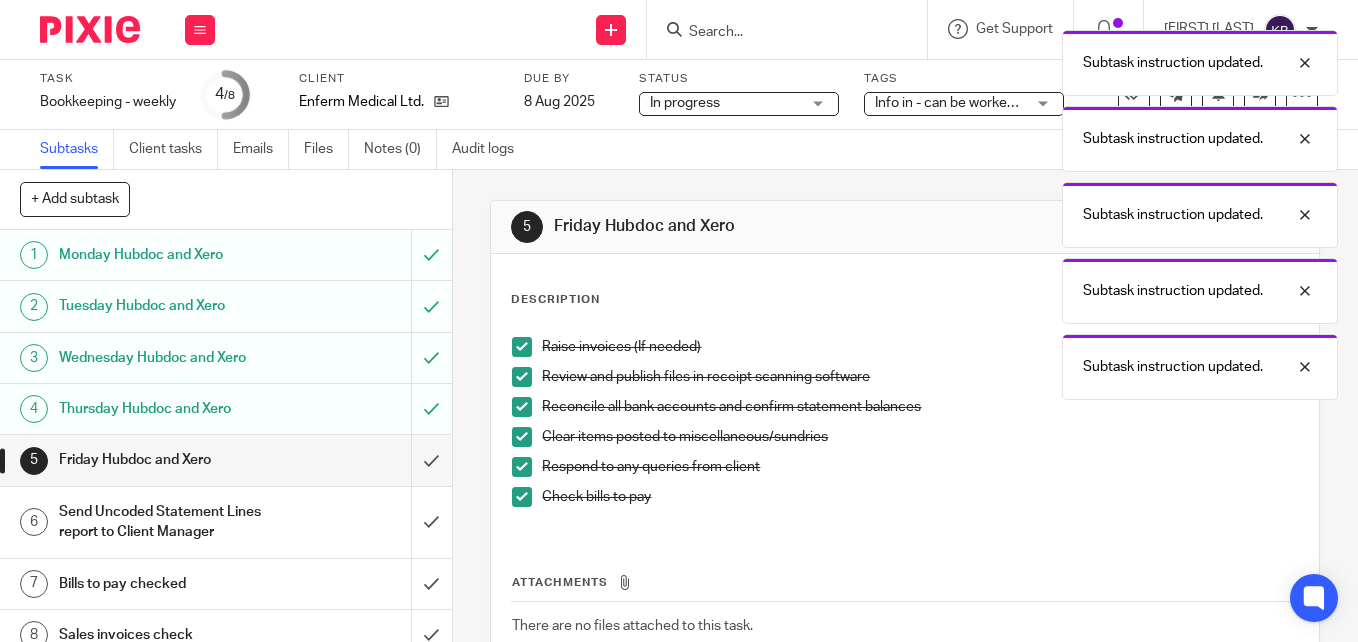 click on "Friday Hubdoc and Xero" at bounding box center (225, 460) 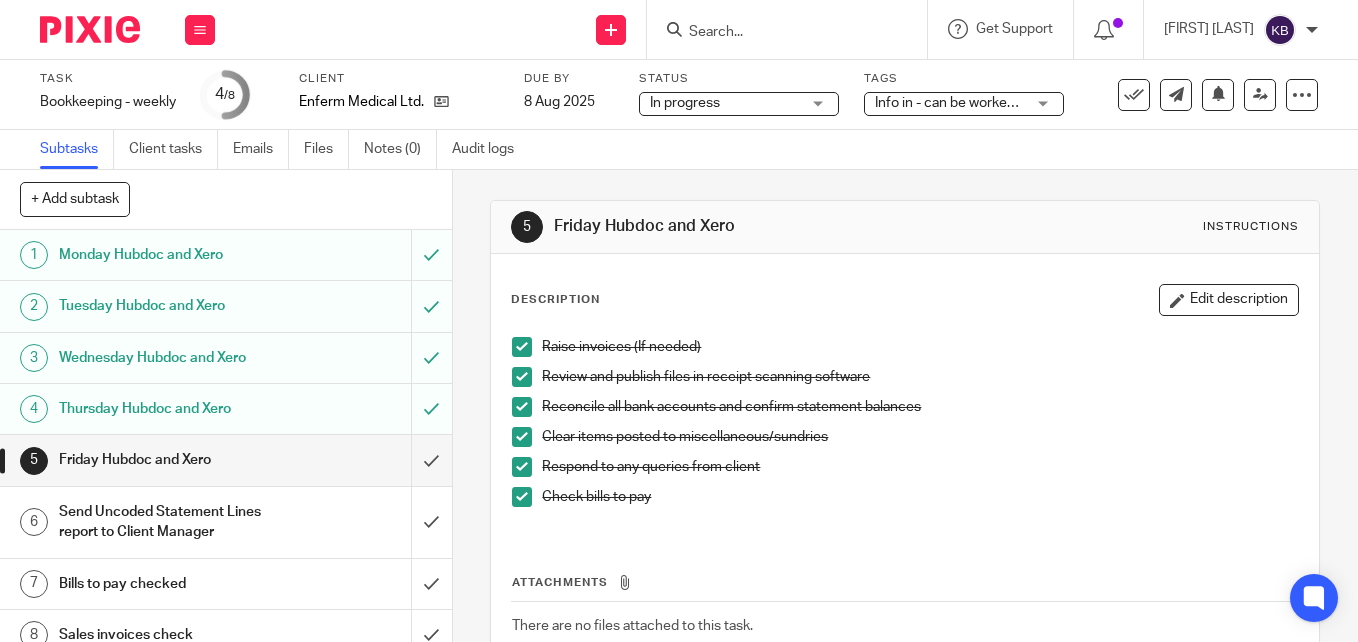 scroll, scrollTop: 0, scrollLeft: 0, axis: both 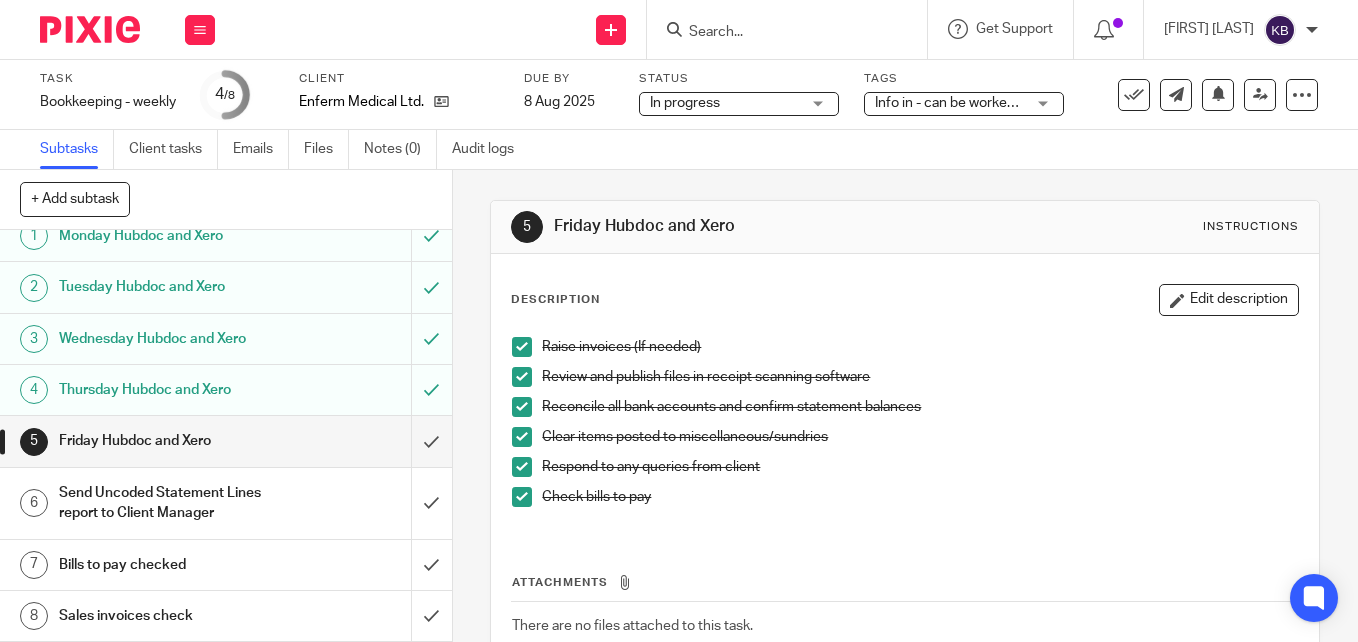click on "In progress
In progress" at bounding box center [739, 104] 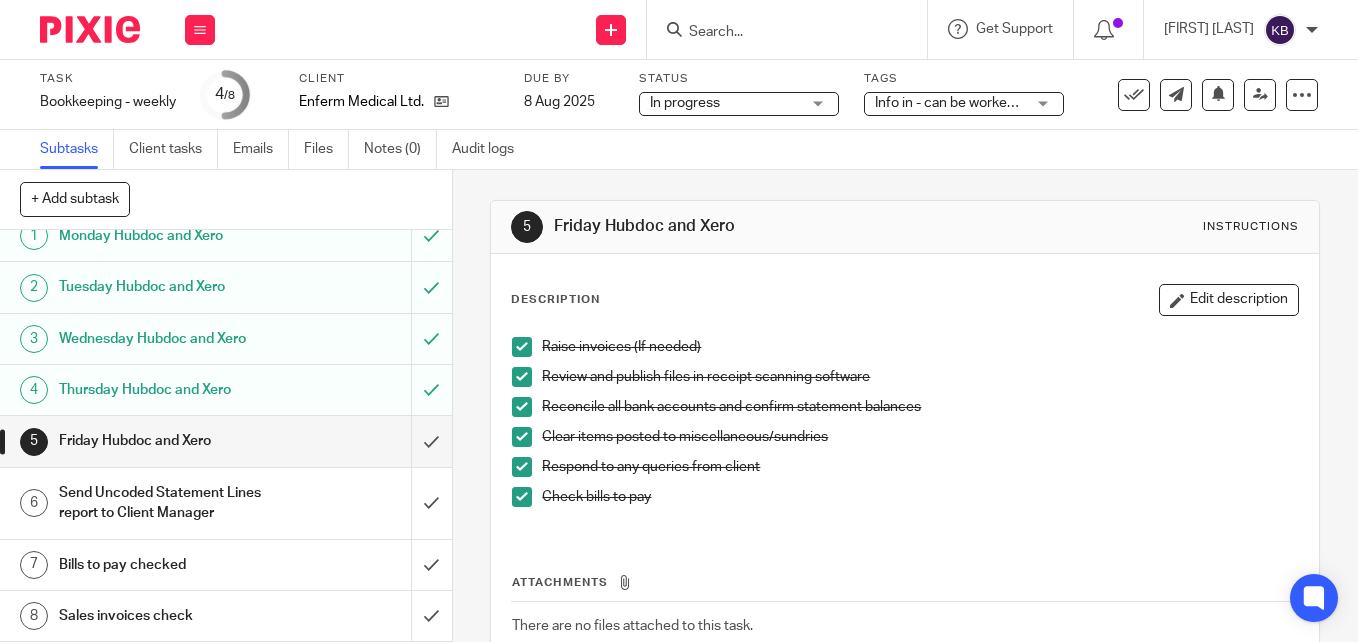 click on "Subtasks
Client tasks
Emails
Files
Notes (0)
Audit logs" at bounding box center [679, 150] 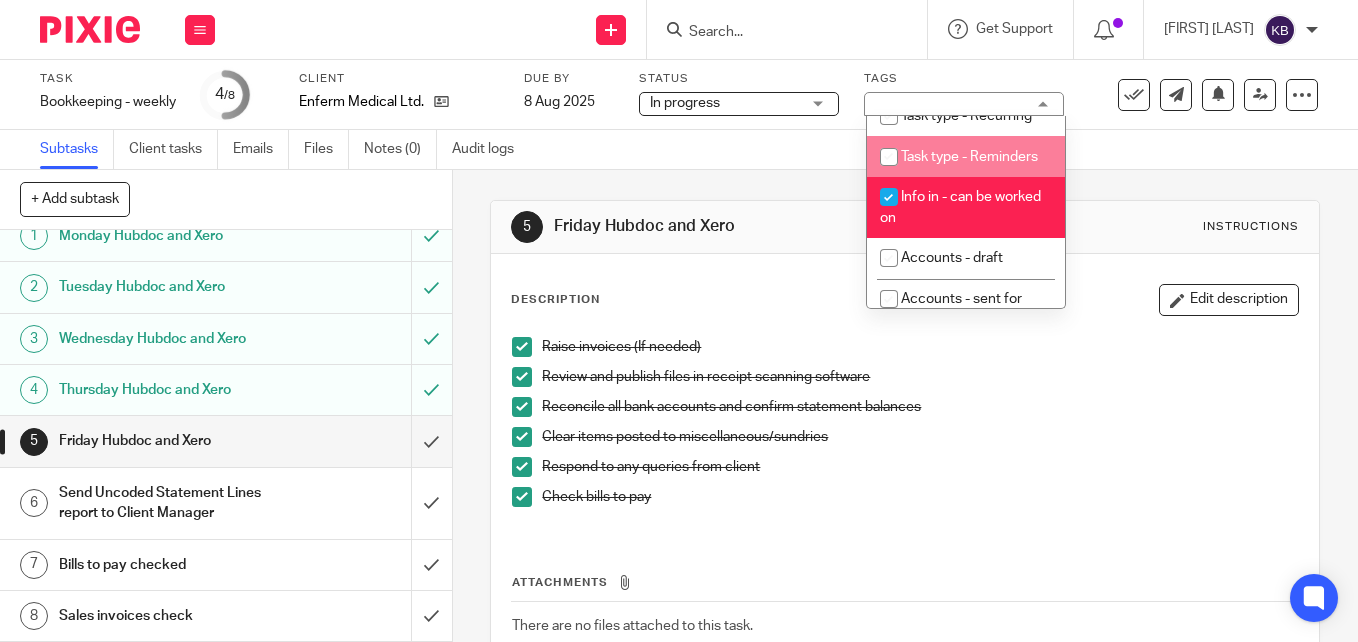 scroll, scrollTop: 200, scrollLeft: 0, axis: vertical 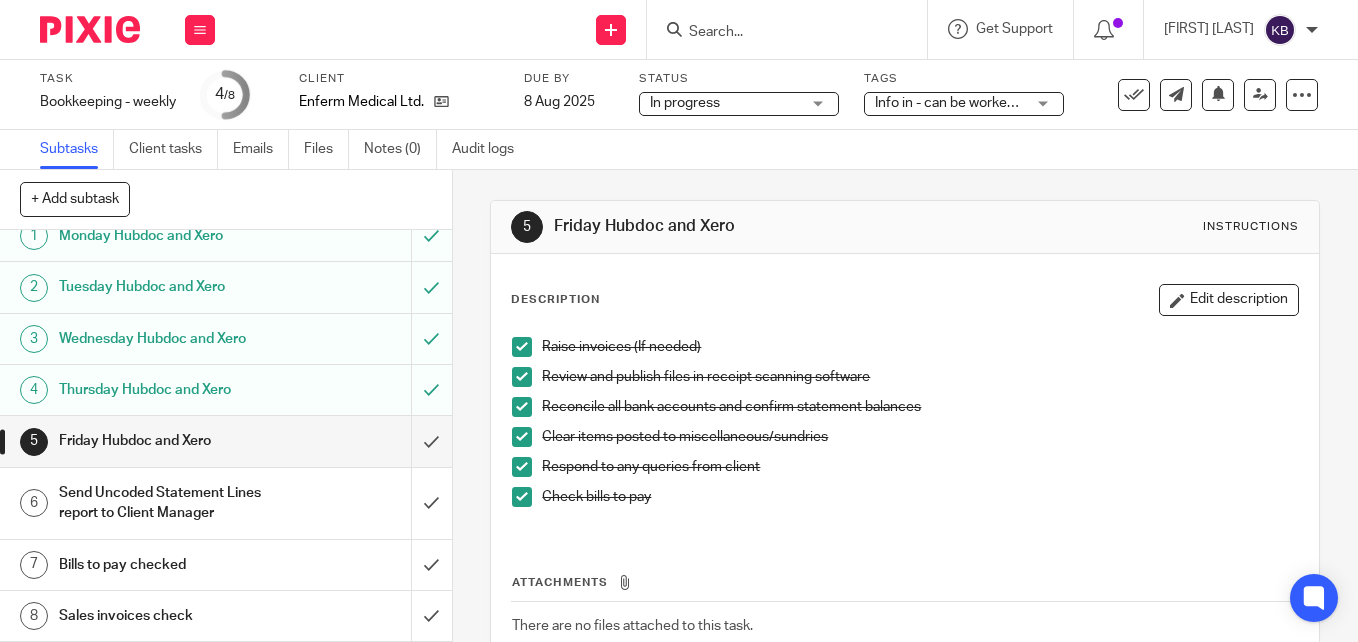 click on "Subtasks
Client tasks
Emails
Files
Notes (0)
Audit logs" at bounding box center [679, 150] 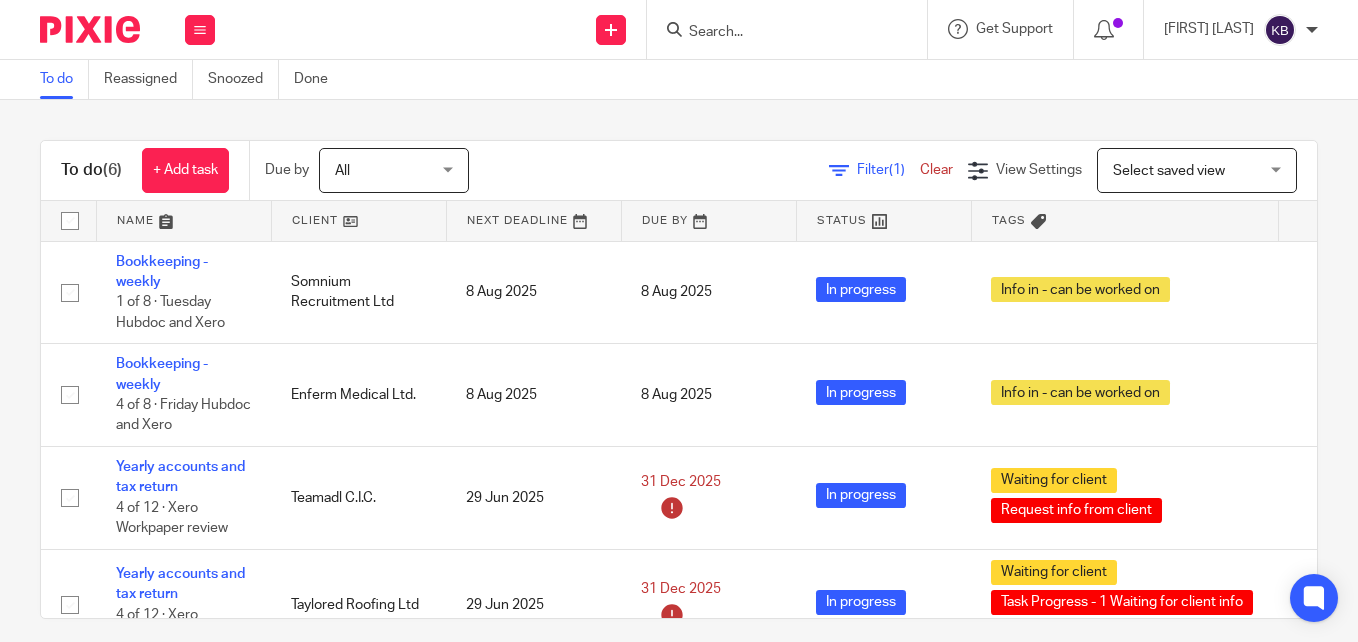 scroll, scrollTop: 0, scrollLeft: 0, axis: both 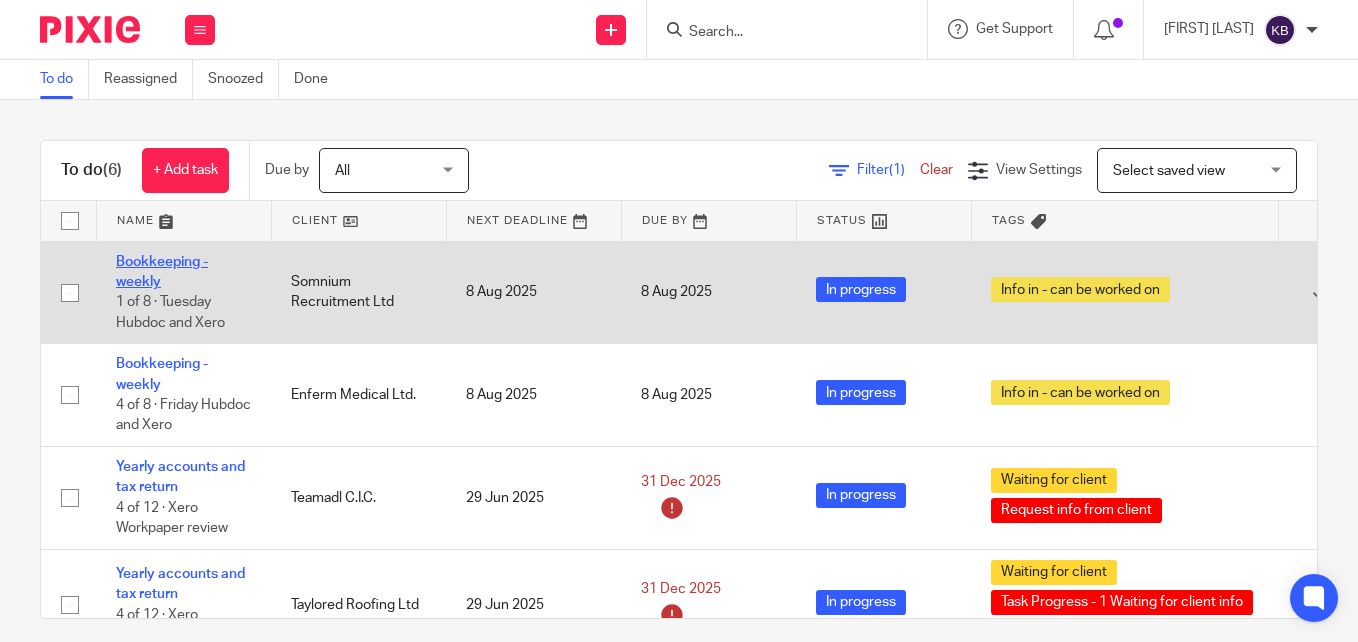 click on "Bookkeeping - weekly" at bounding box center (162, 272) 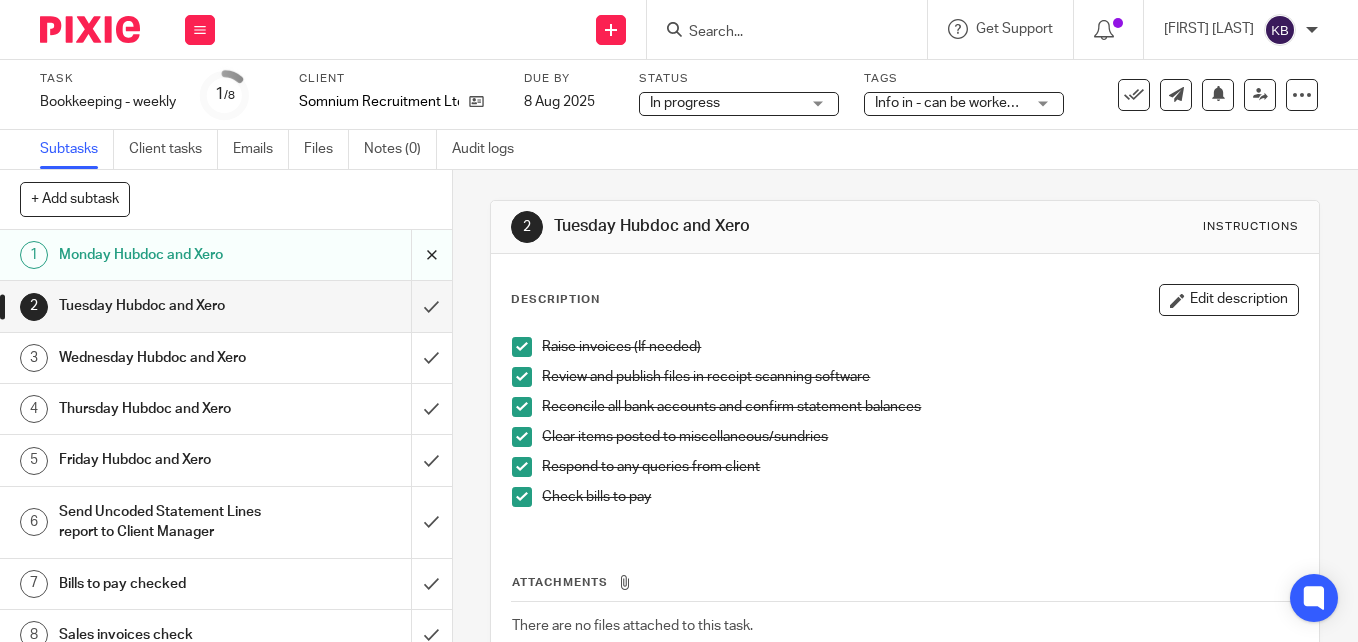 scroll, scrollTop: 0, scrollLeft: 0, axis: both 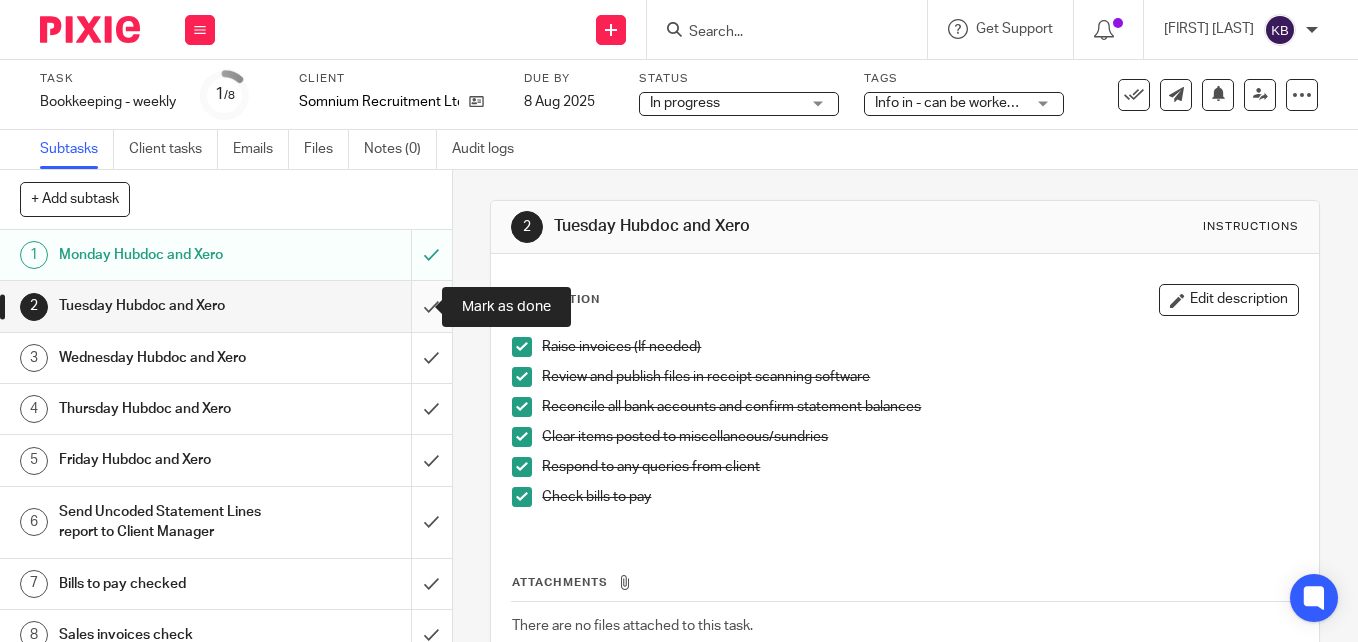 click at bounding box center [226, 306] 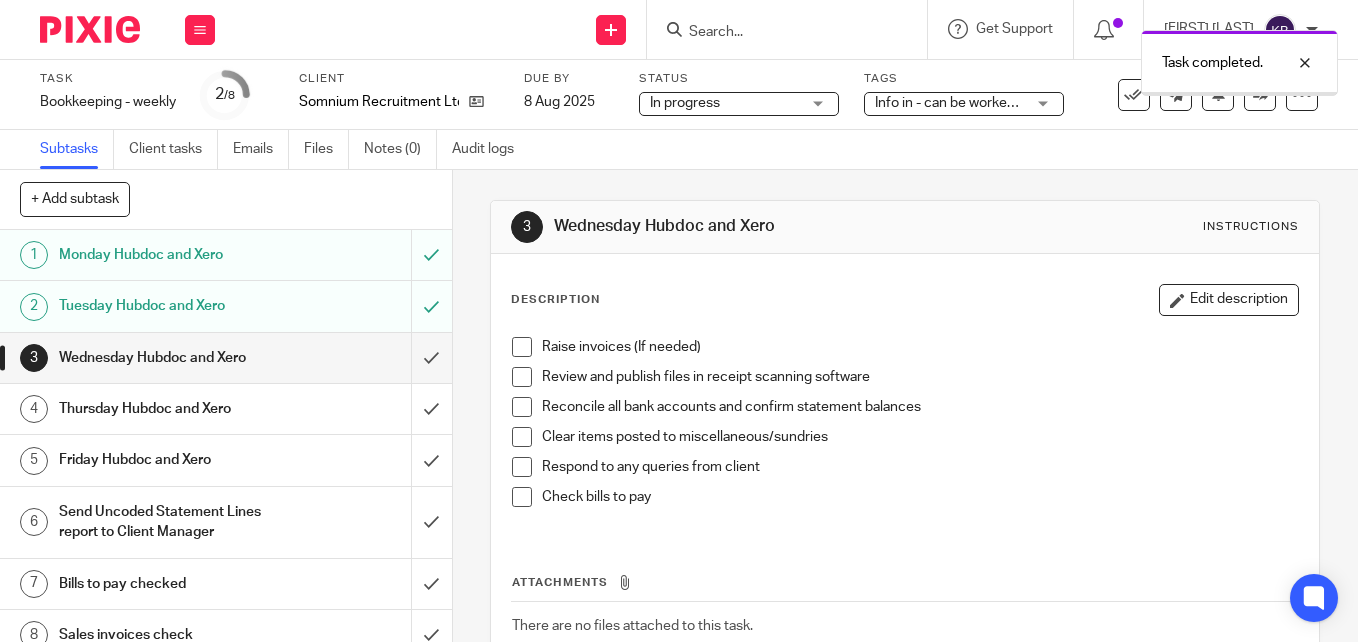scroll, scrollTop: 0, scrollLeft: 0, axis: both 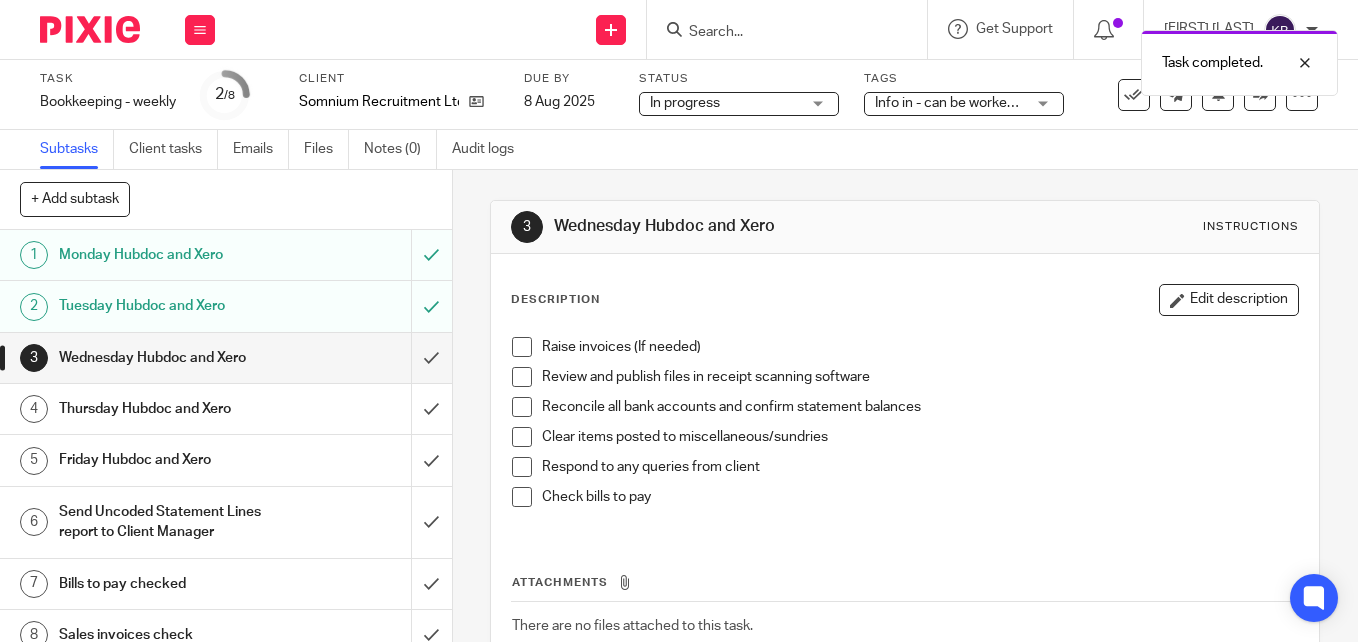 click at bounding box center [522, 347] 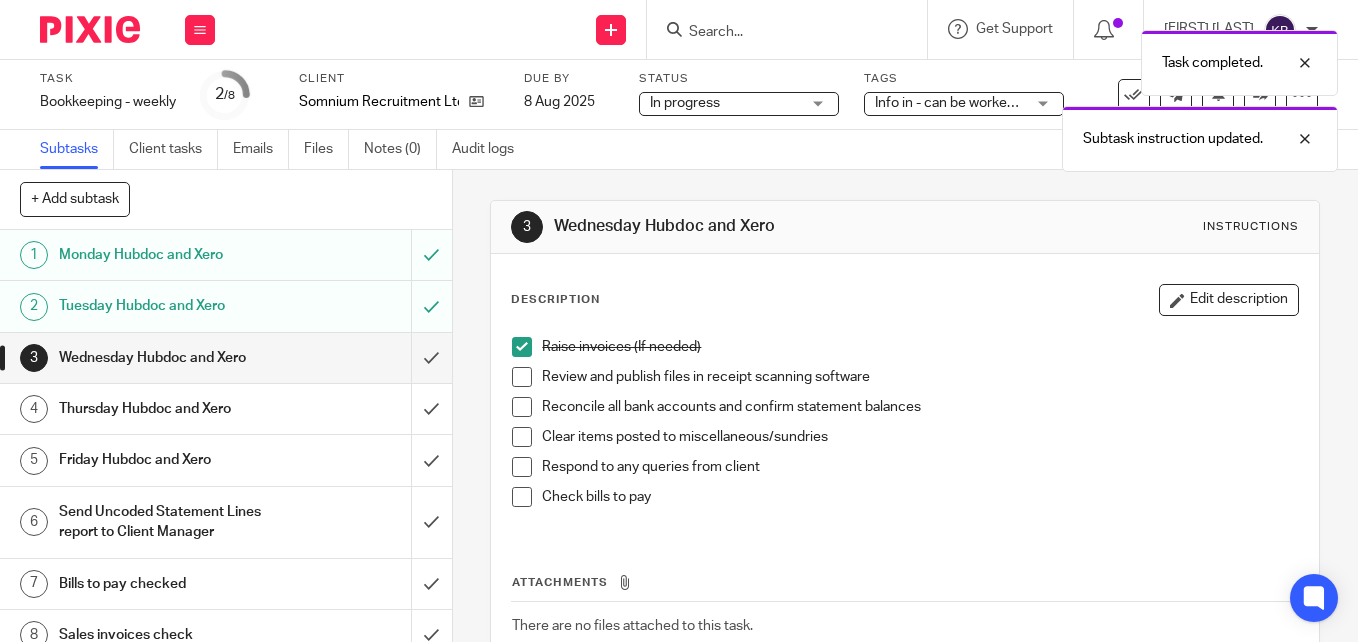 click at bounding box center [522, 377] 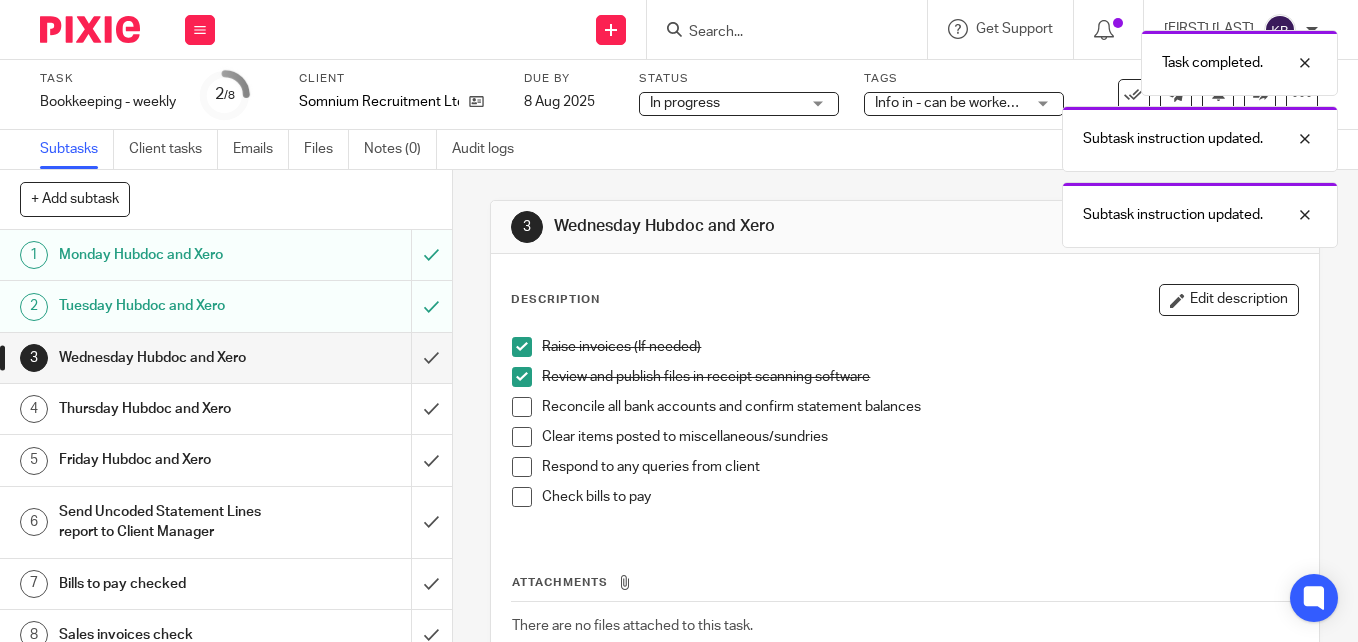 click at bounding box center [522, 407] 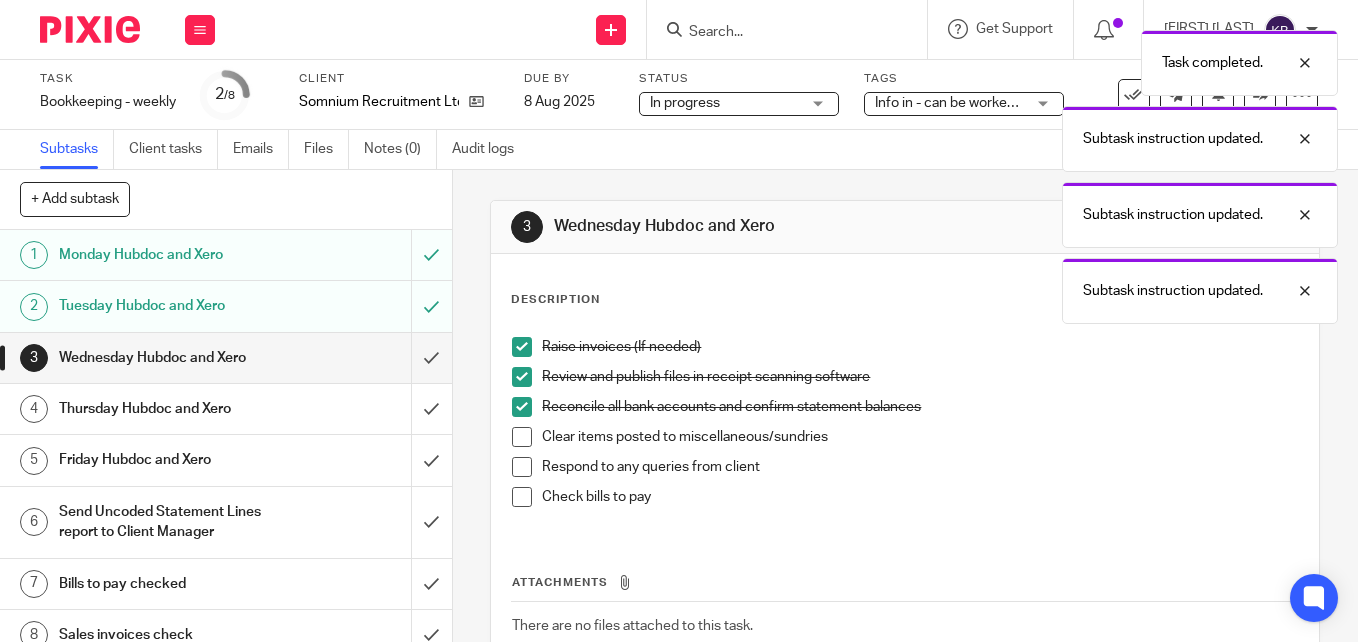 click at bounding box center [522, 437] 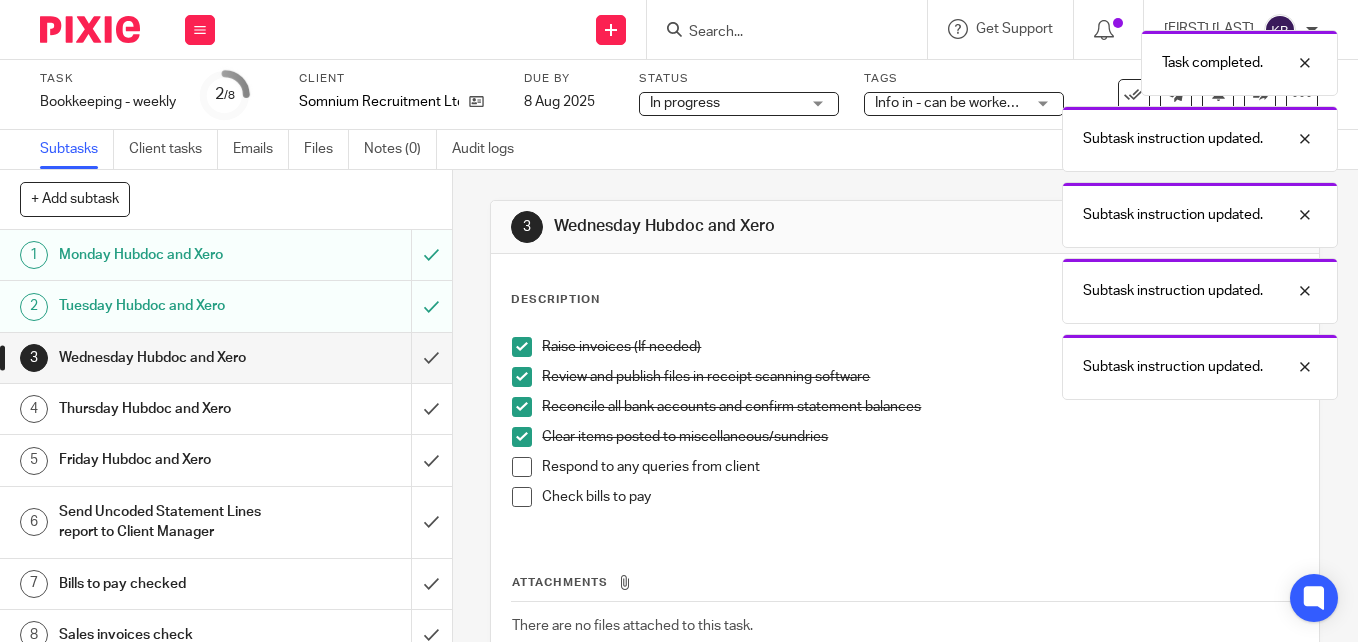 click at bounding box center (522, 467) 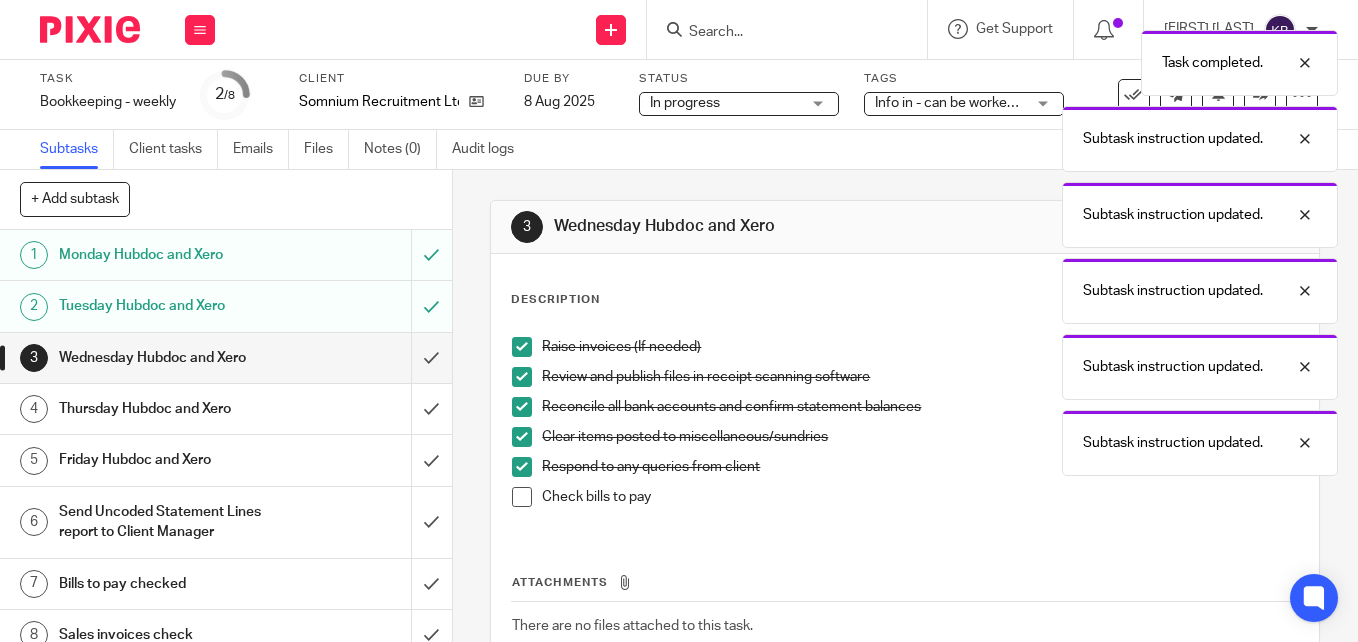 click on "Raise invoices (If needed)   Review and publish files in receipt scanning software   Reconcile all bank accounts and confirm statement balances   Clear items posted to miscellaneous/sundries   Respond to any queries from client   Check bills to pay" at bounding box center [905, 429] 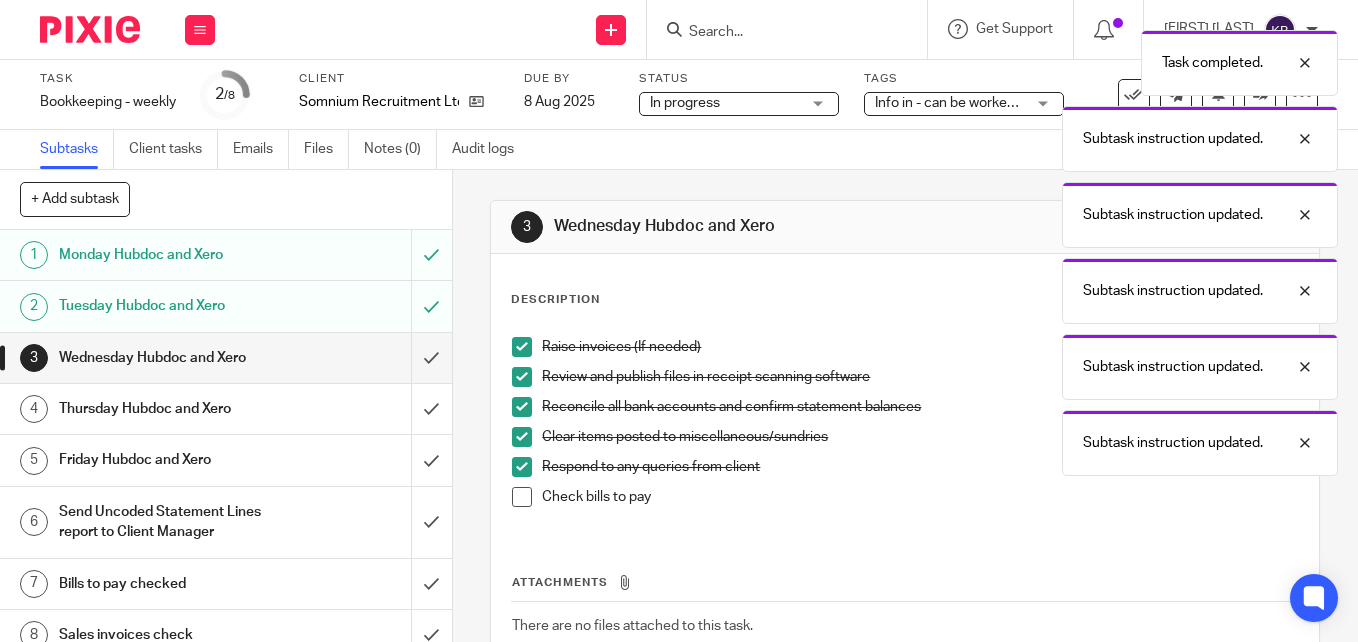 click at bounding box center (522, 497) 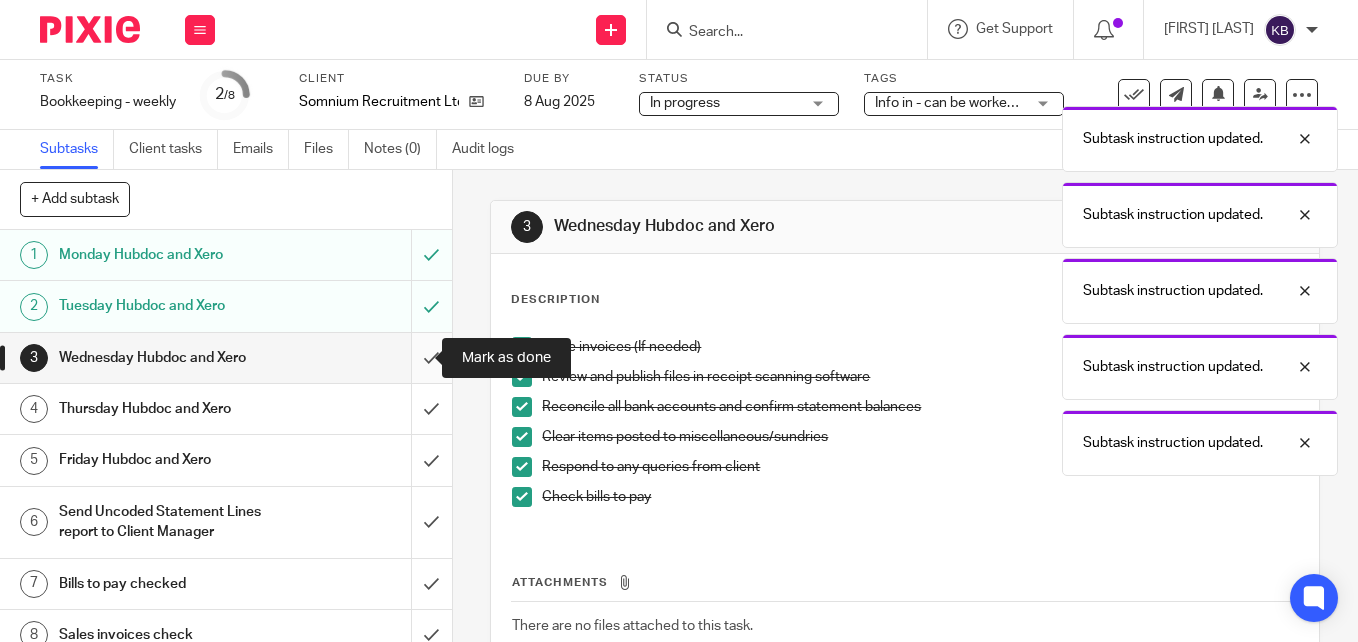 click at bounding box center (226, 358) 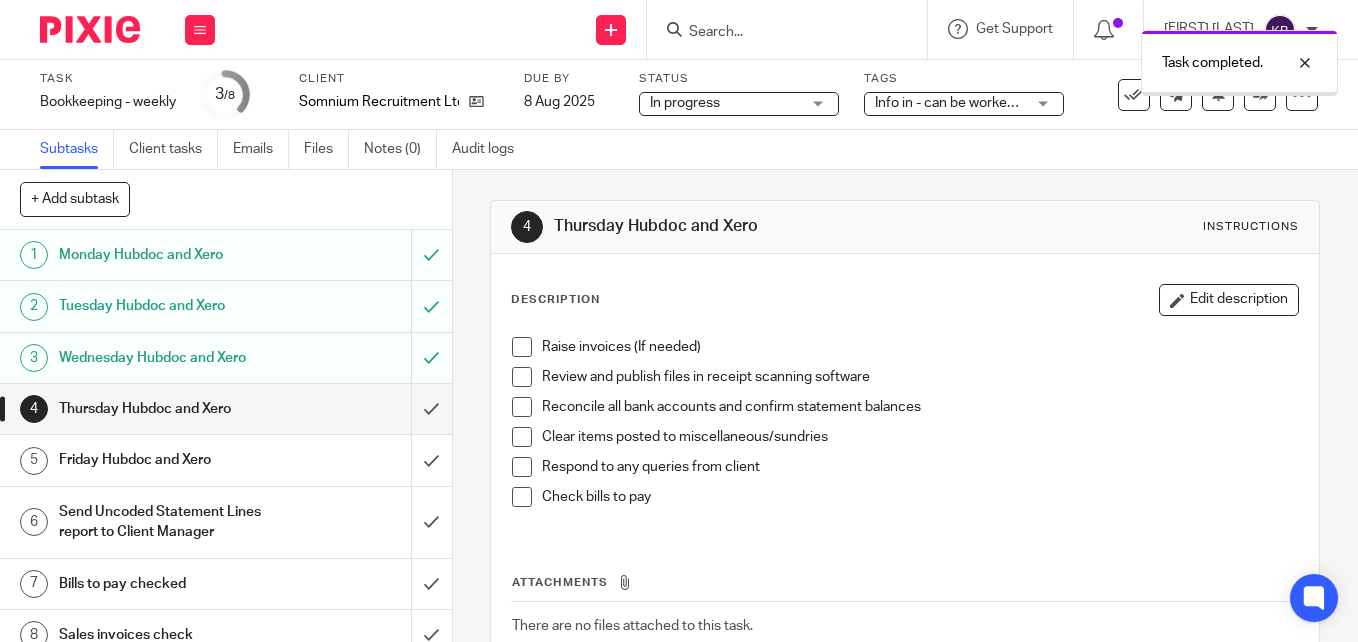 scroll, scrollTop: 0, scrollLeft: 0, axis: both 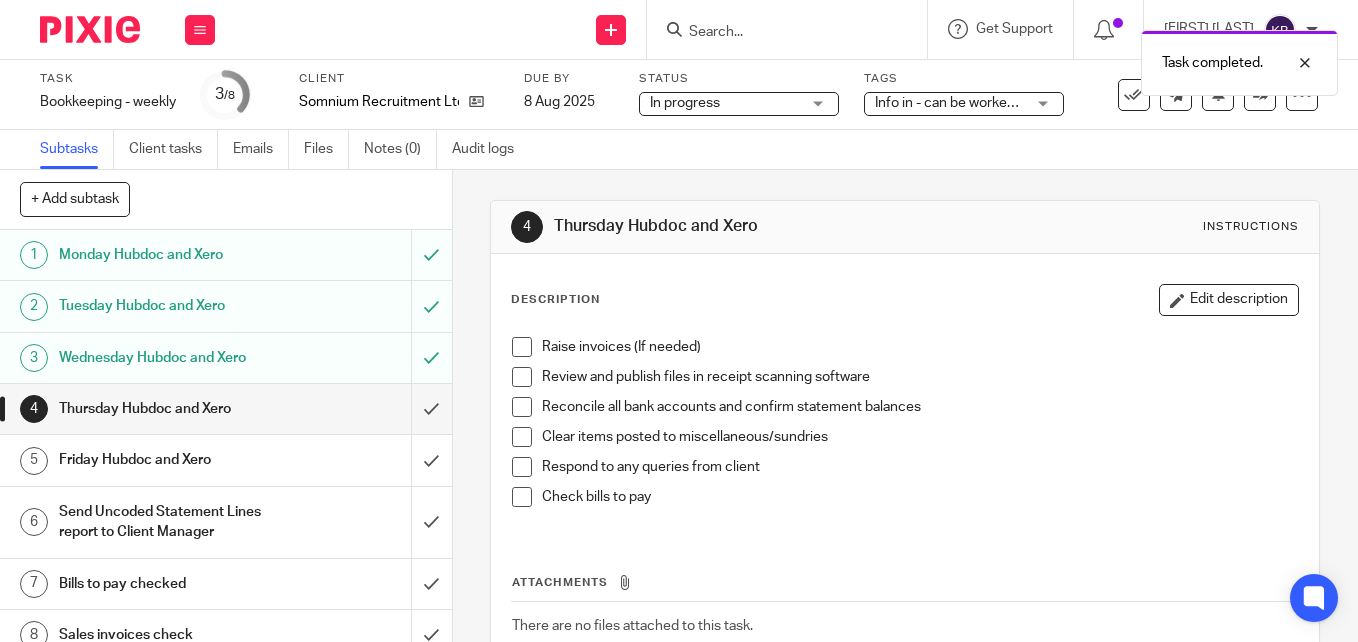 click at bounding box center (522, 347) 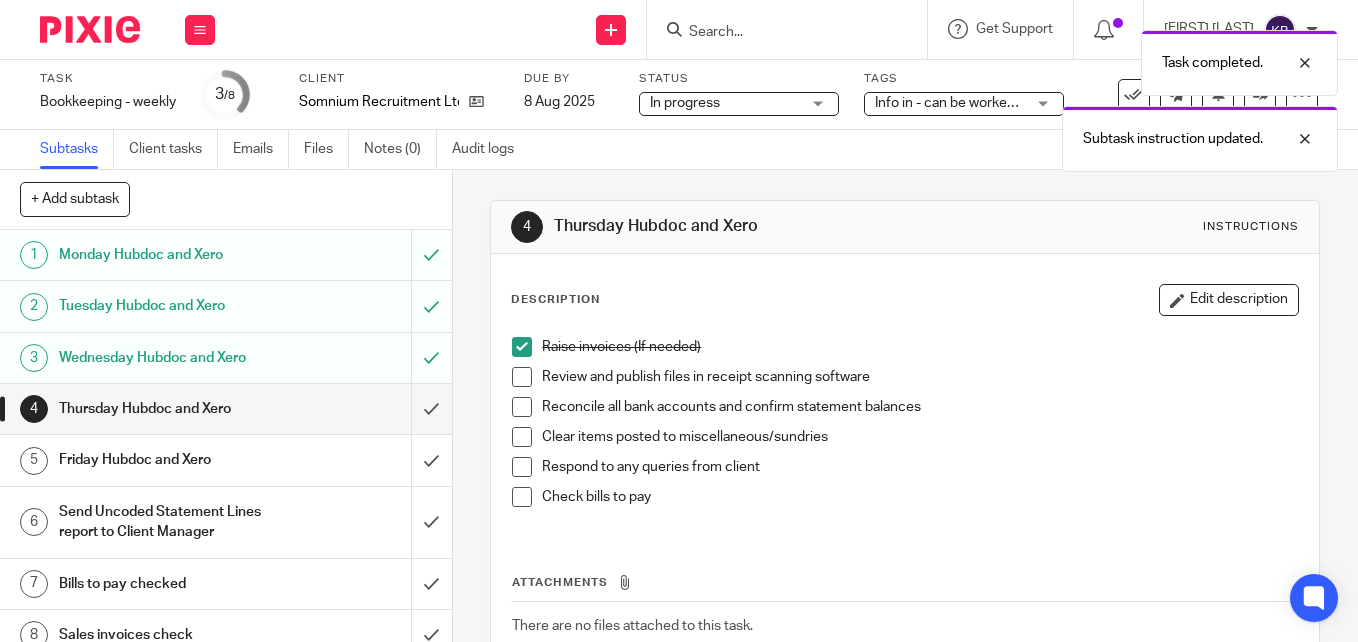 click at bounding box center (522, 377) 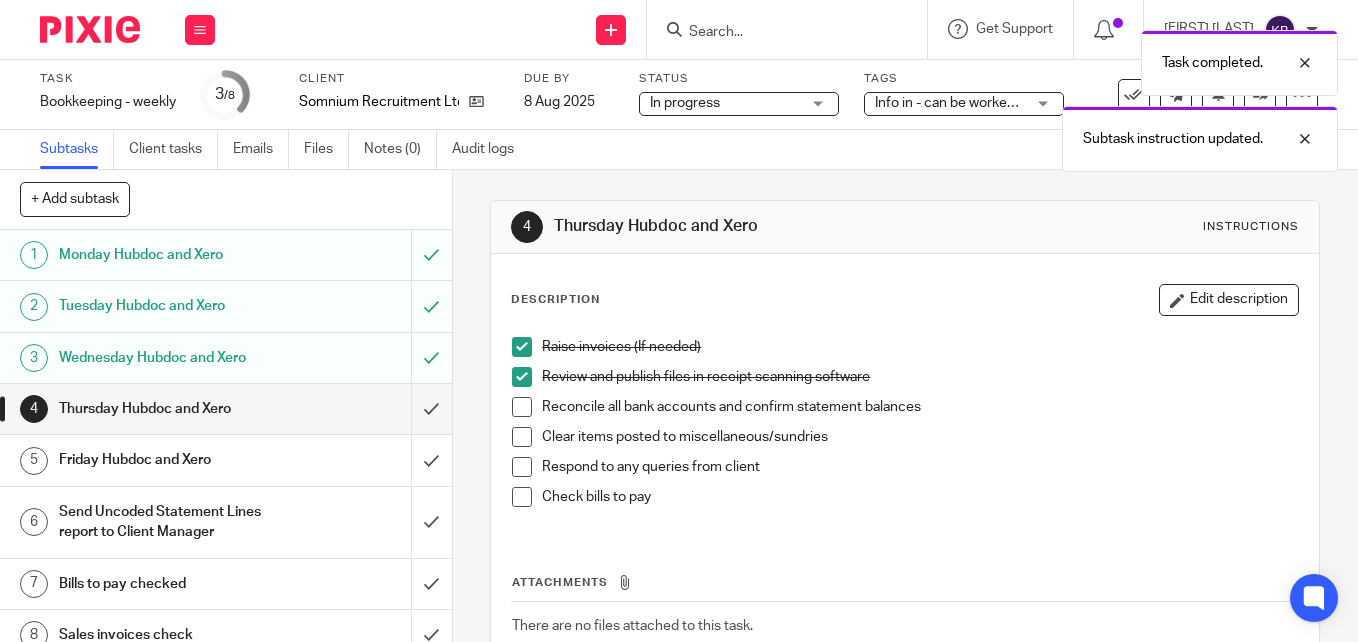 click at bounding box center [522, 407] 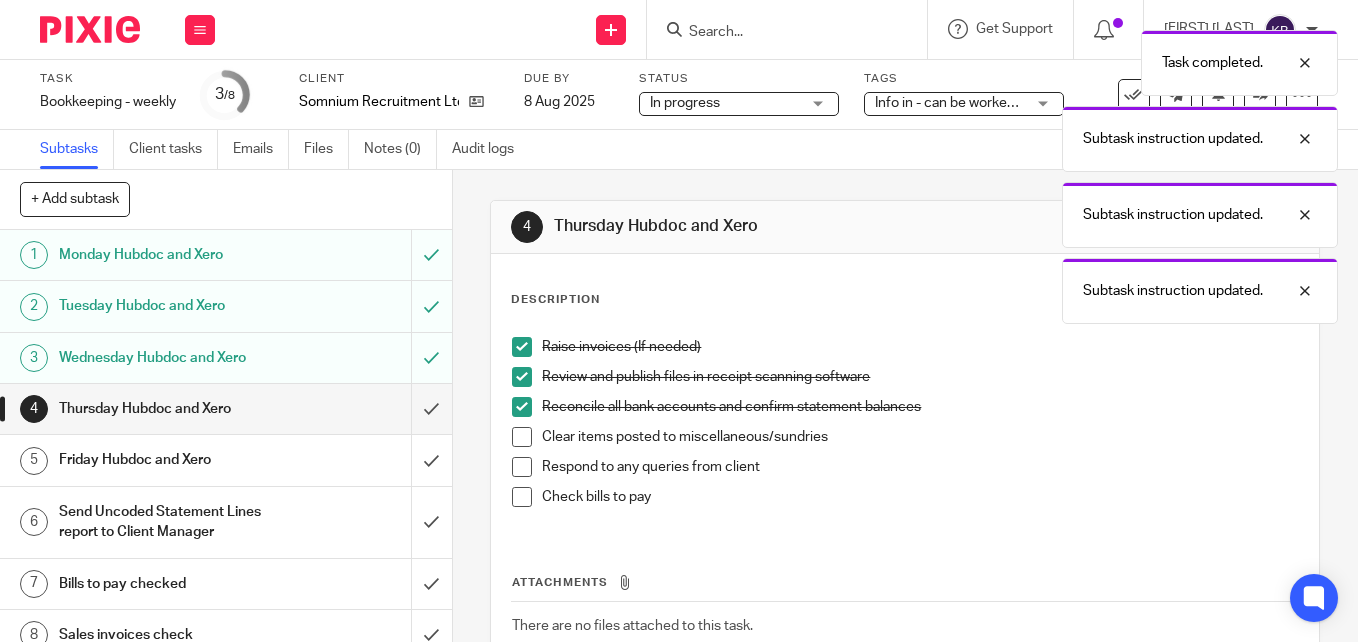 click at bounding box center [522, 437] 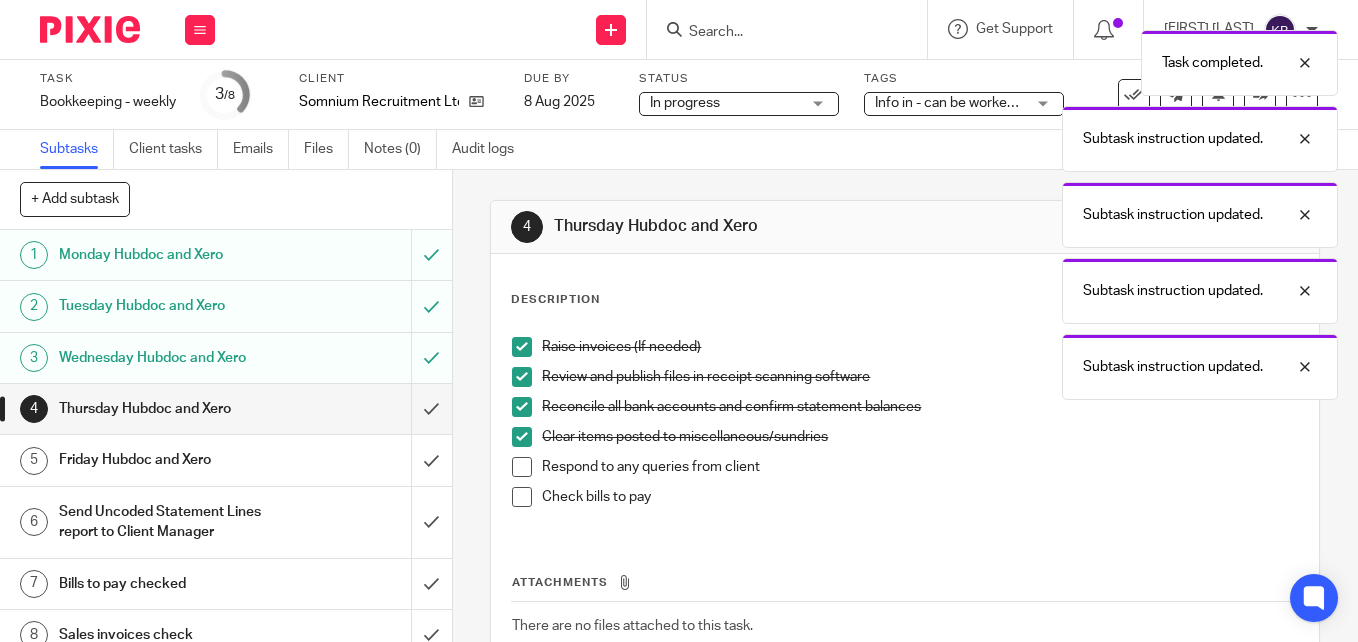 click at bounding box center [522, 467] 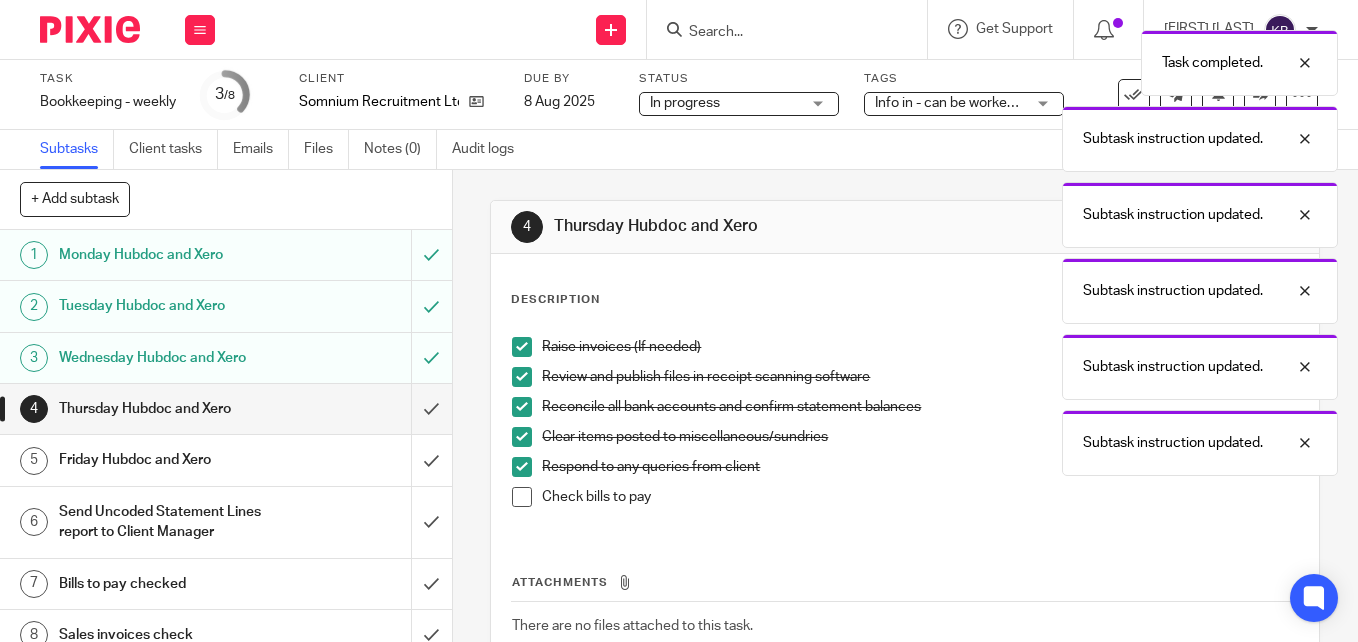 click at bounding box center [522, 497] 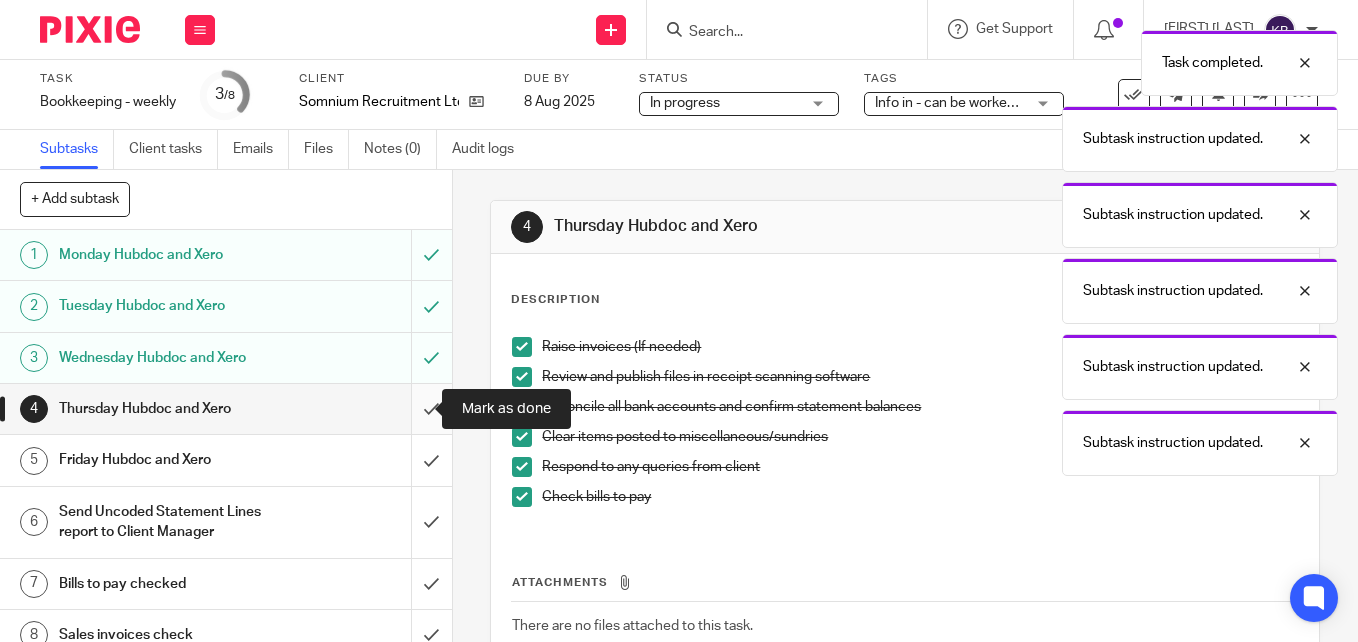 click at bounding box center [226, 409] 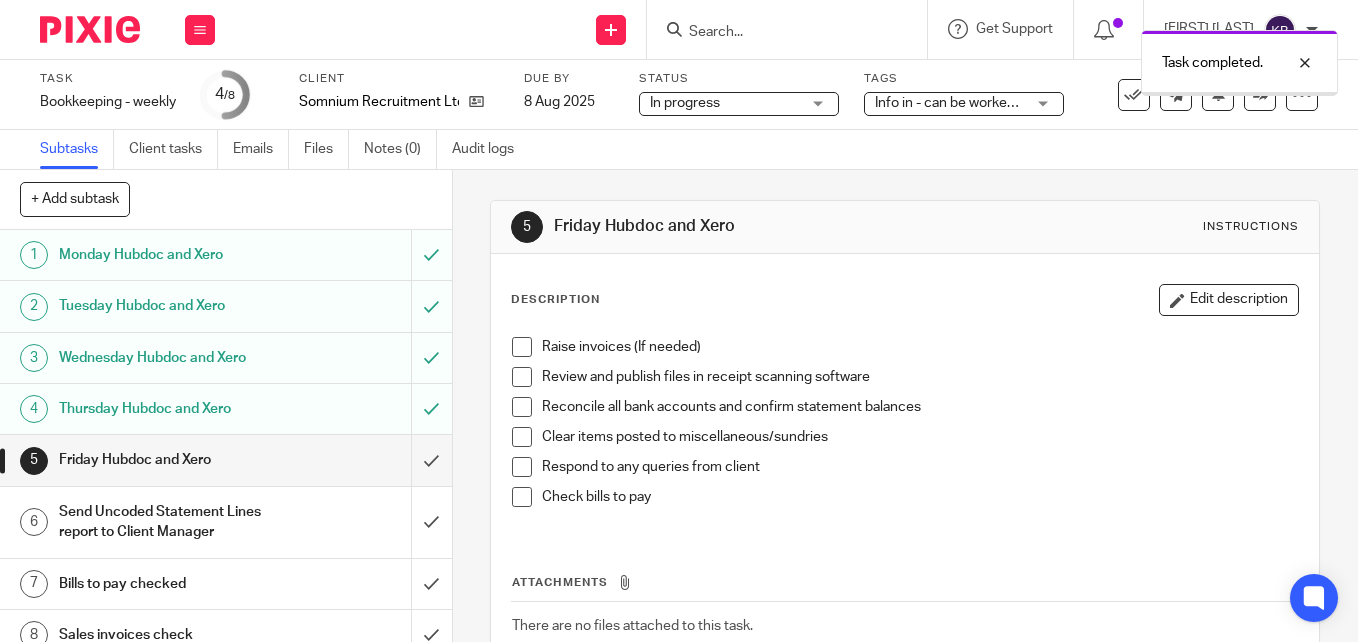 scroll, scrollTop: 0, scrollLeft: 0, axis: both 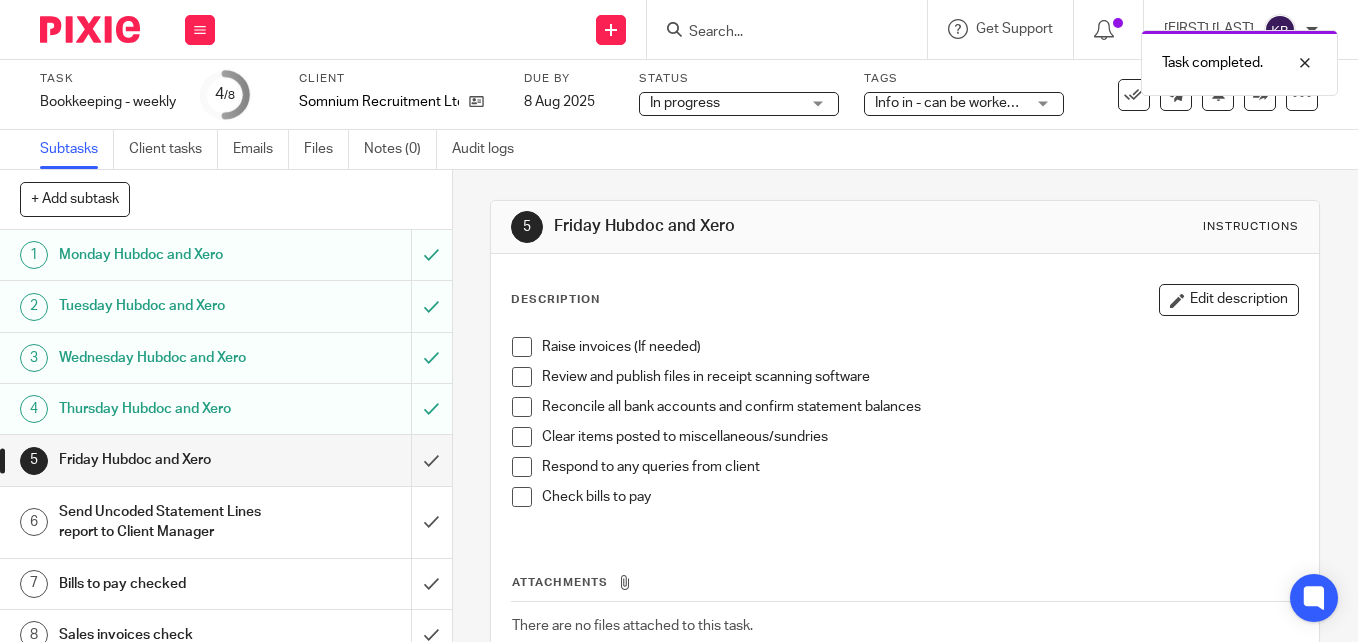 click at bounding box center (522, 347) 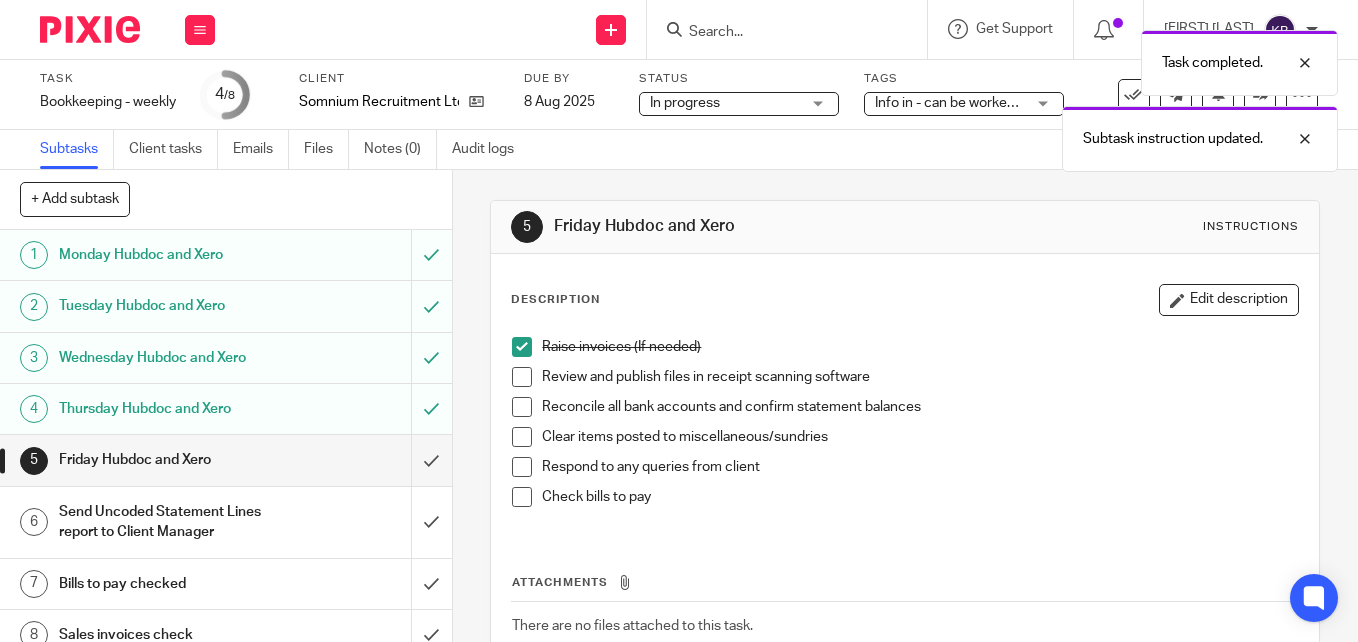 click at bounding box center [522, 377] 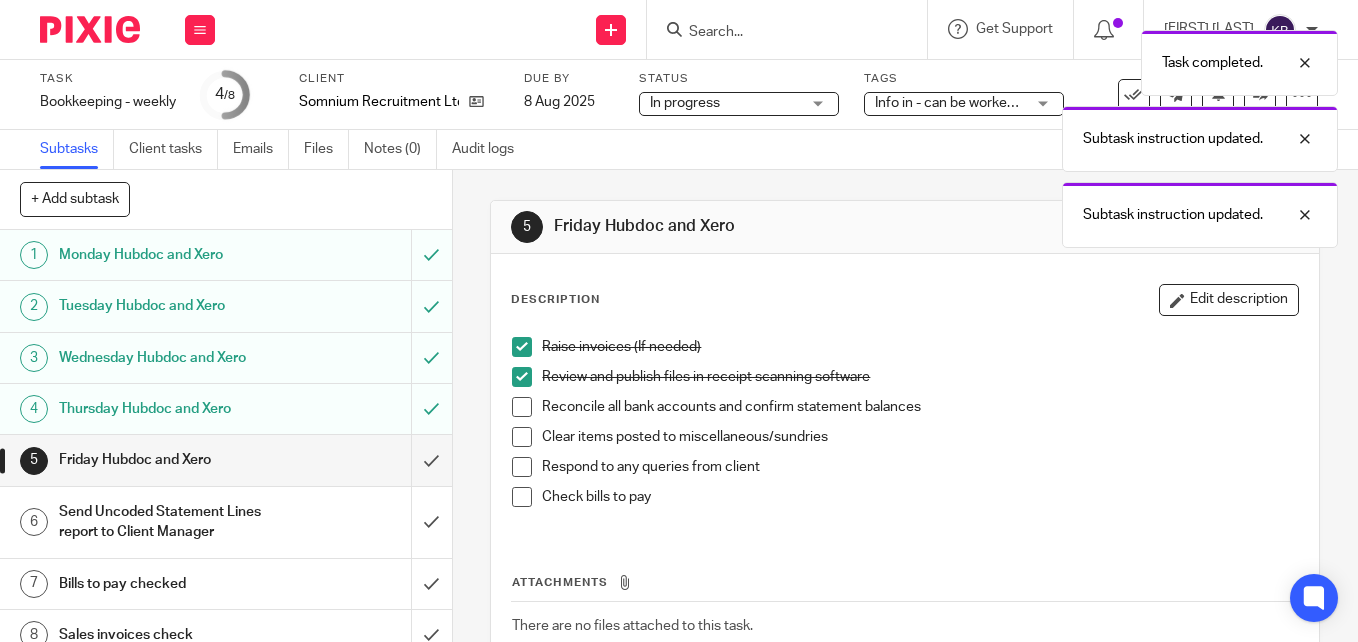 click at bounding box center (522, 407) 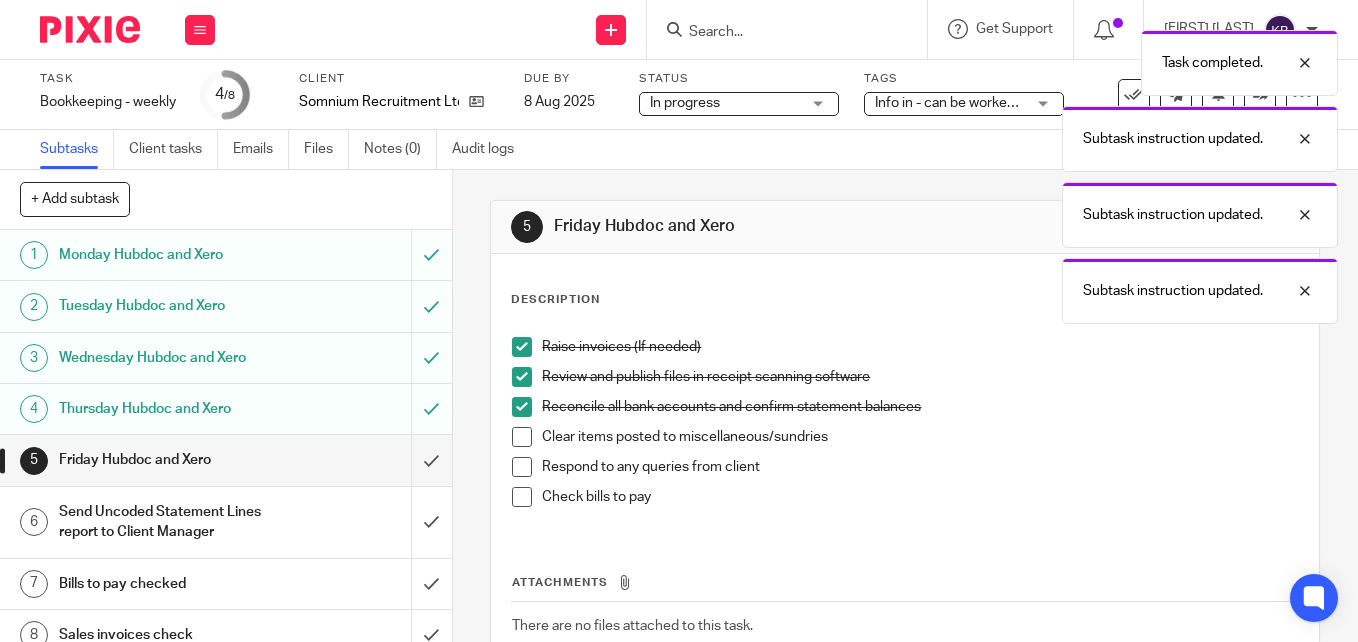 click at bounding box center [522, 437] 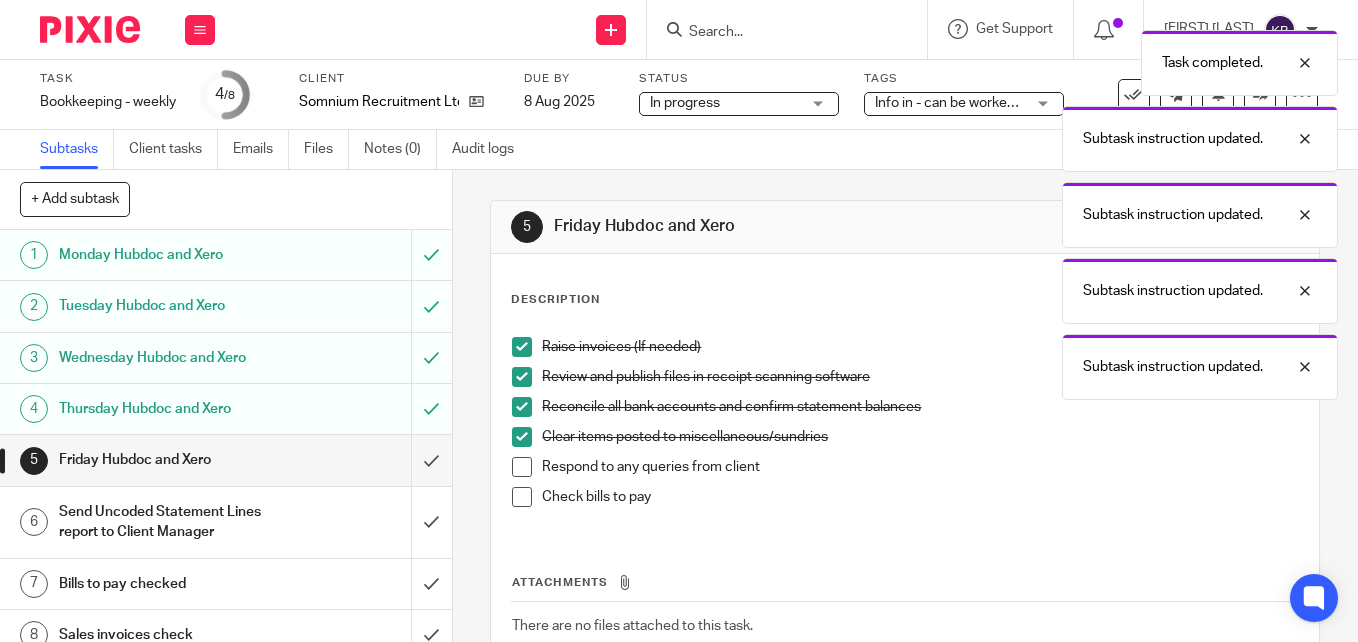 click at bounding box center (522, 467) 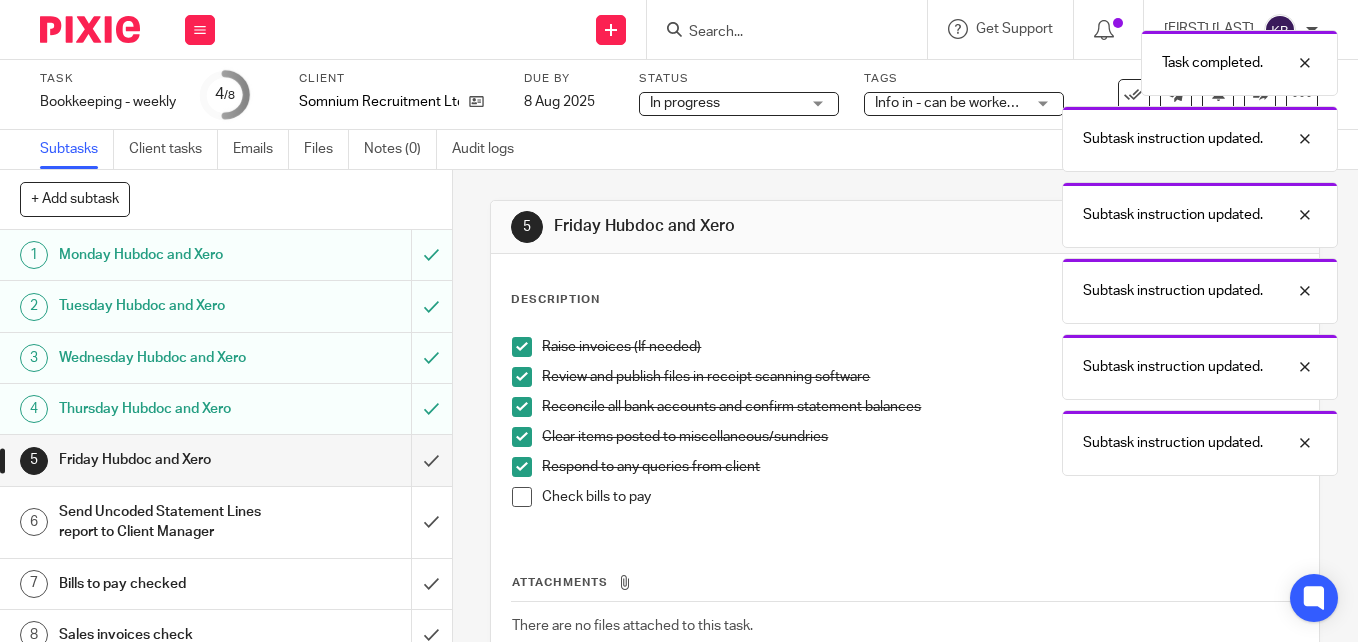 click at bounding box center [522, 497] 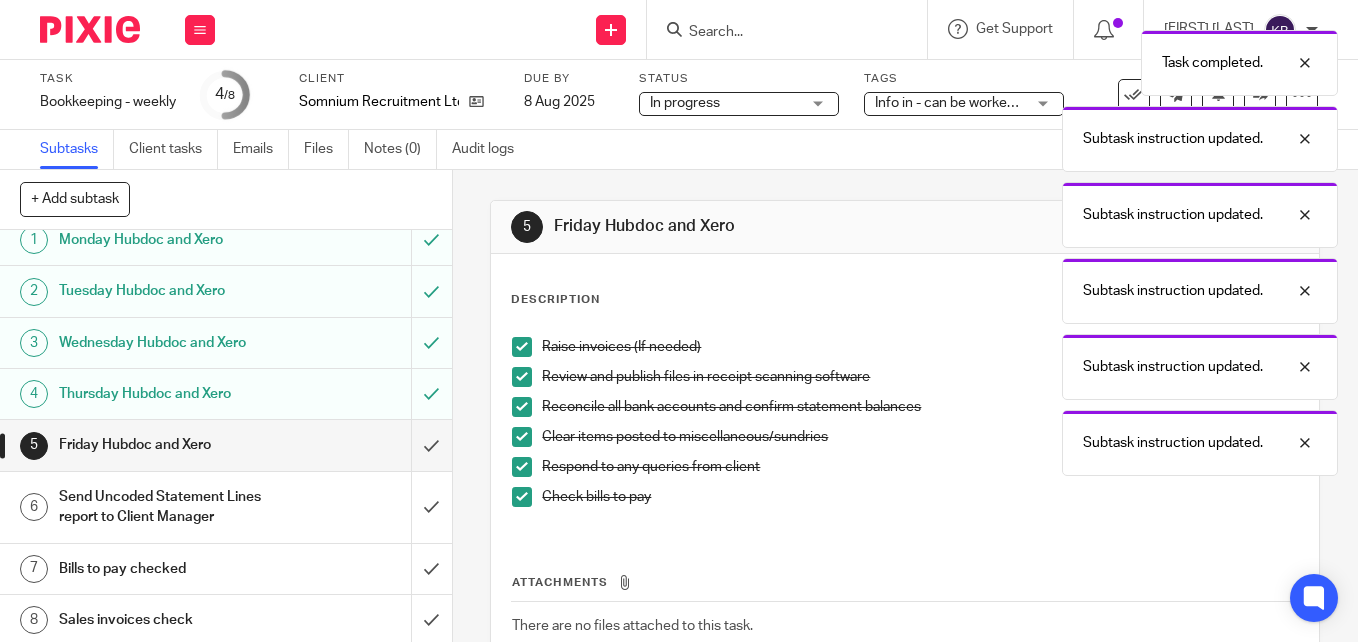 scroll, scrollTop: 19, scrollLeft: 0, axis: vertical 